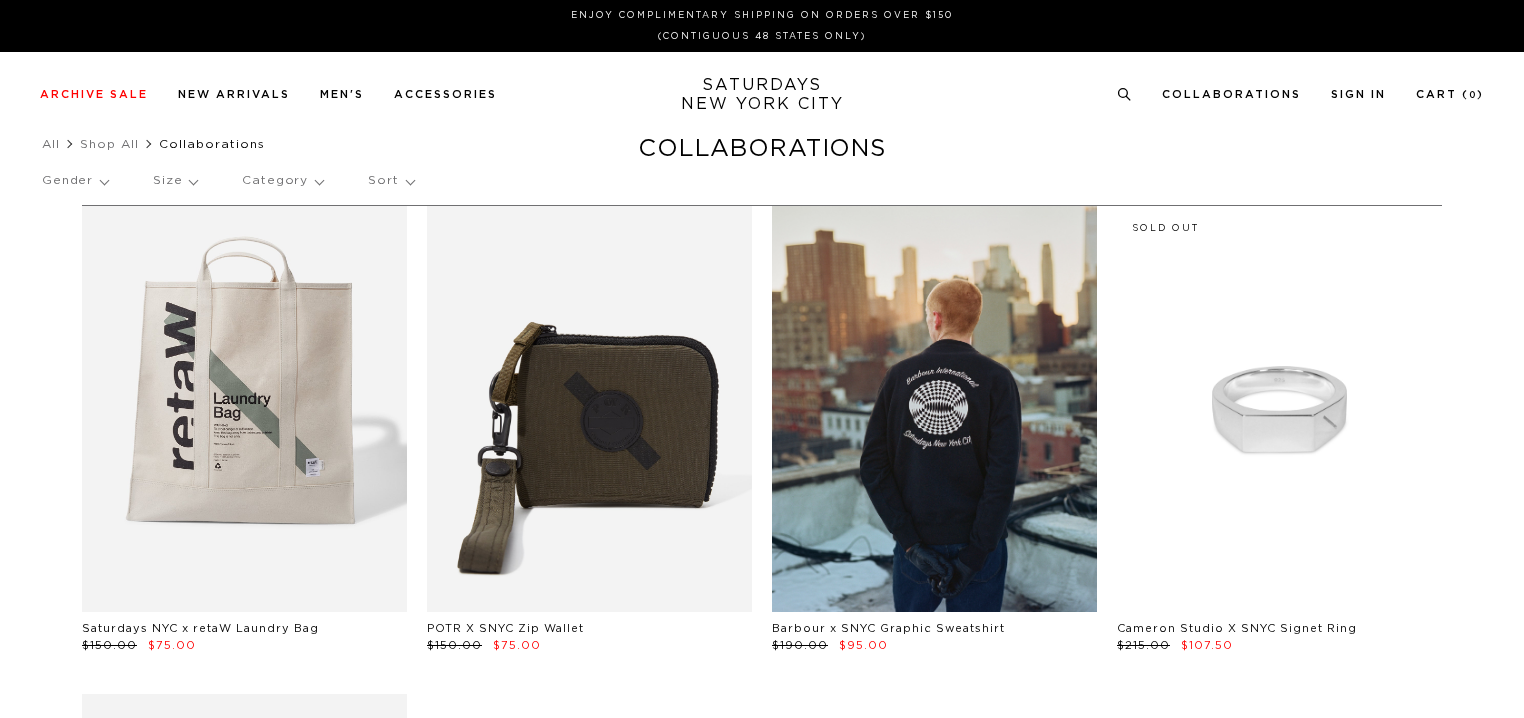 scroll, scrollTop: 0, scrollLeft: 0, axis: both 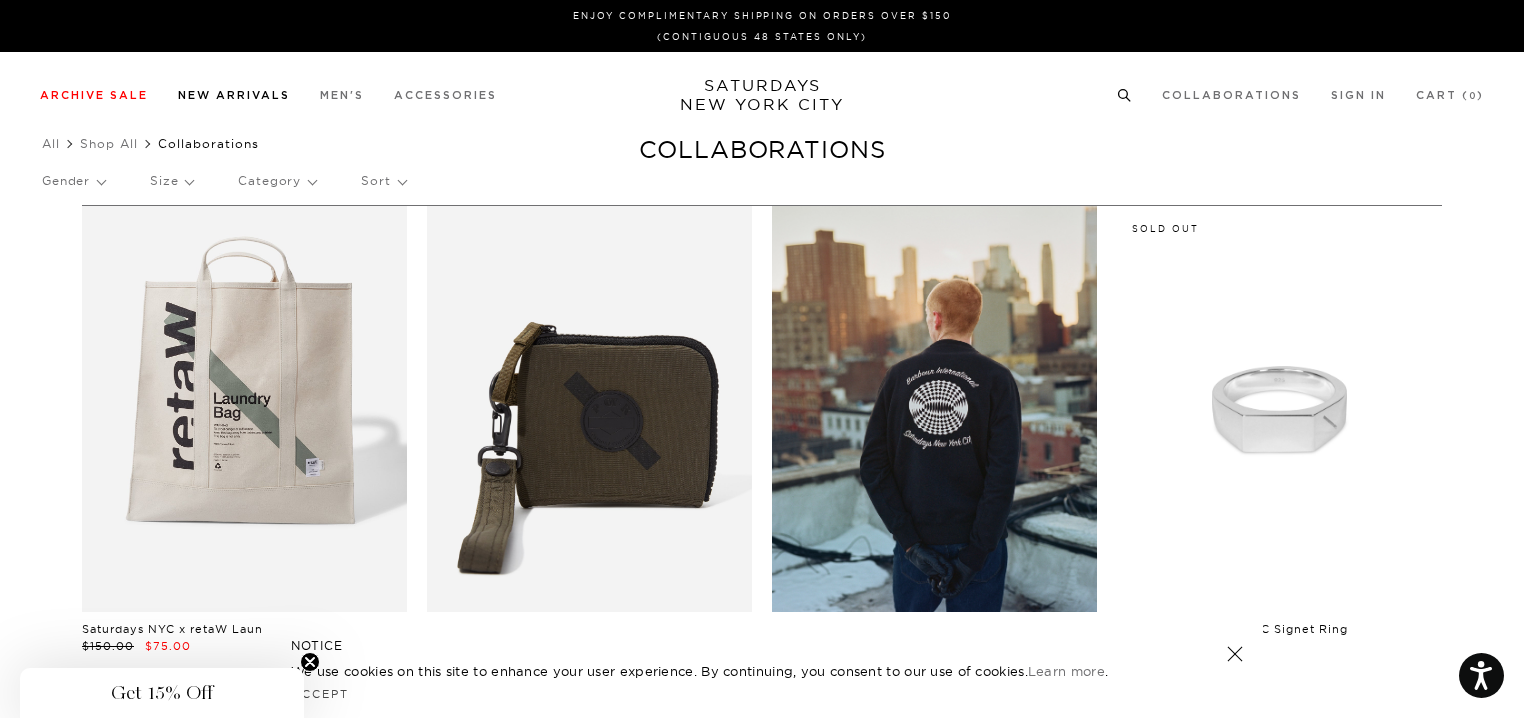 click on "New Arrivals" at bounding box center [234, 95] 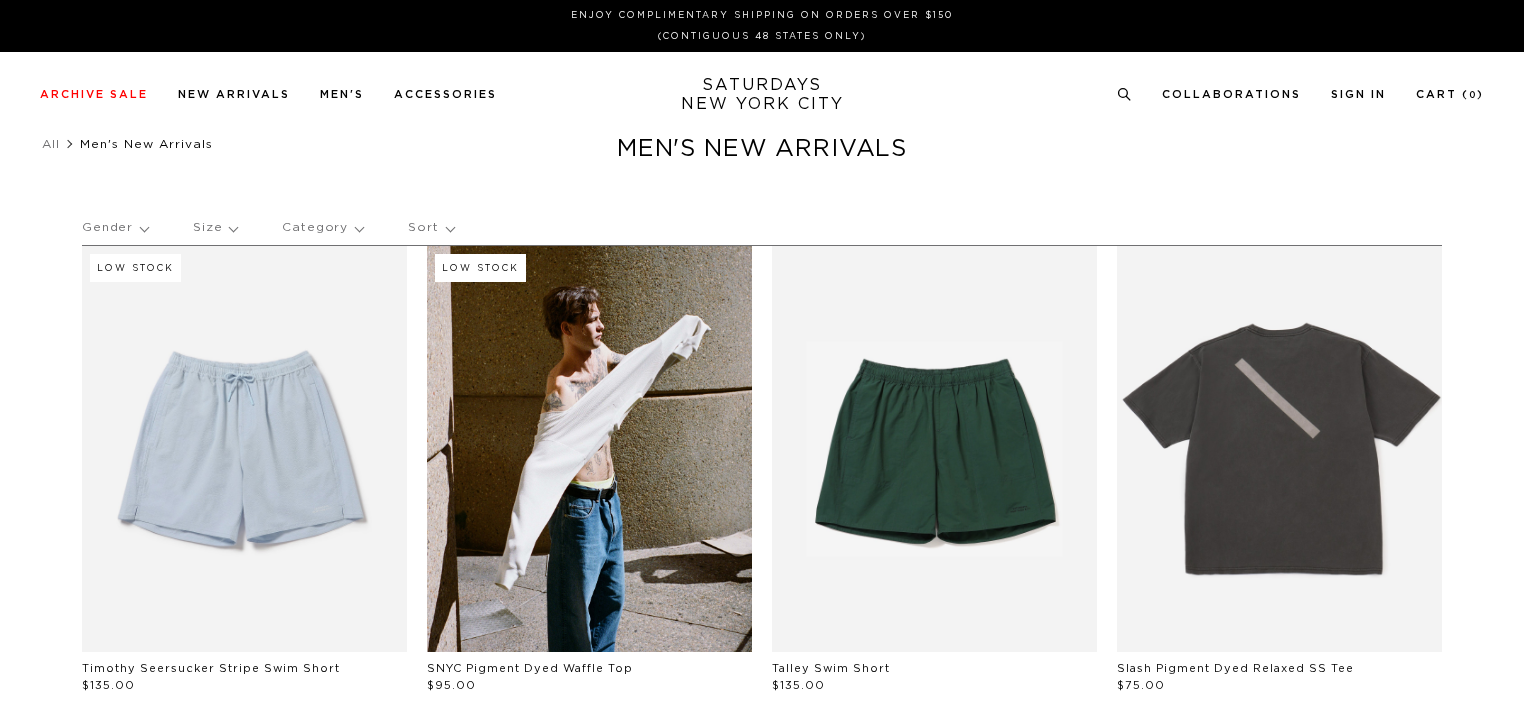scroll, scrollTop: 0, scrollLeft: 0, axis: both 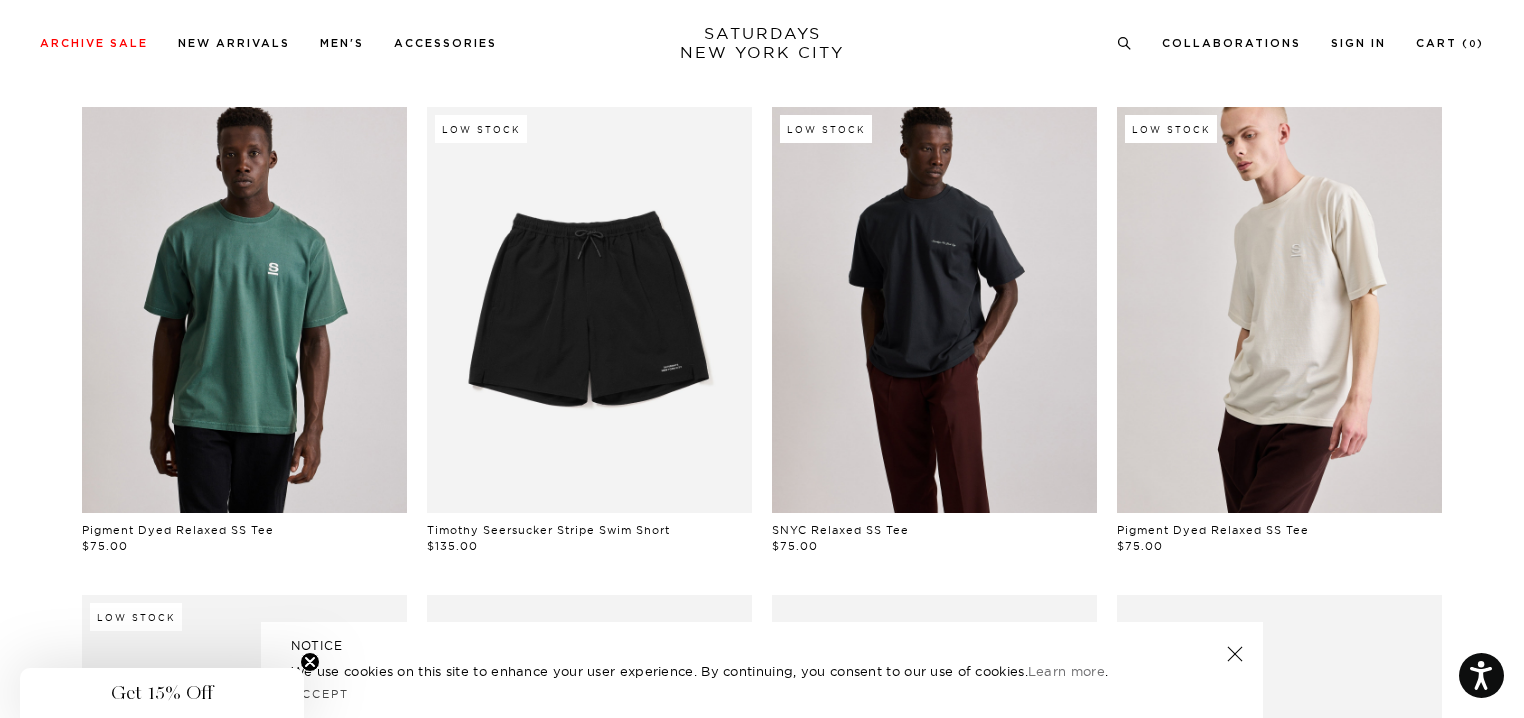 click at bounding box center [934, 310] 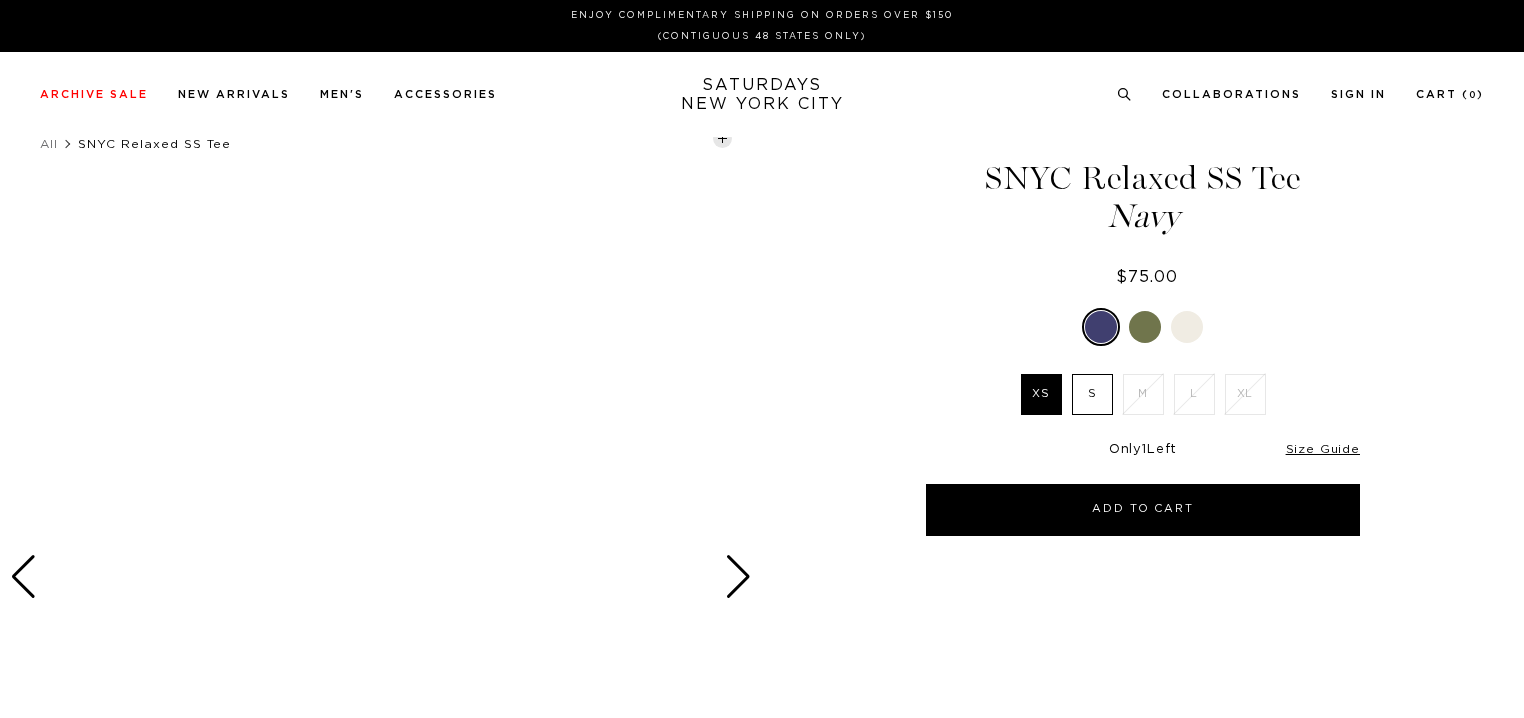 scroll, scrollTop: 0, scrollLeft: 0, axis: both 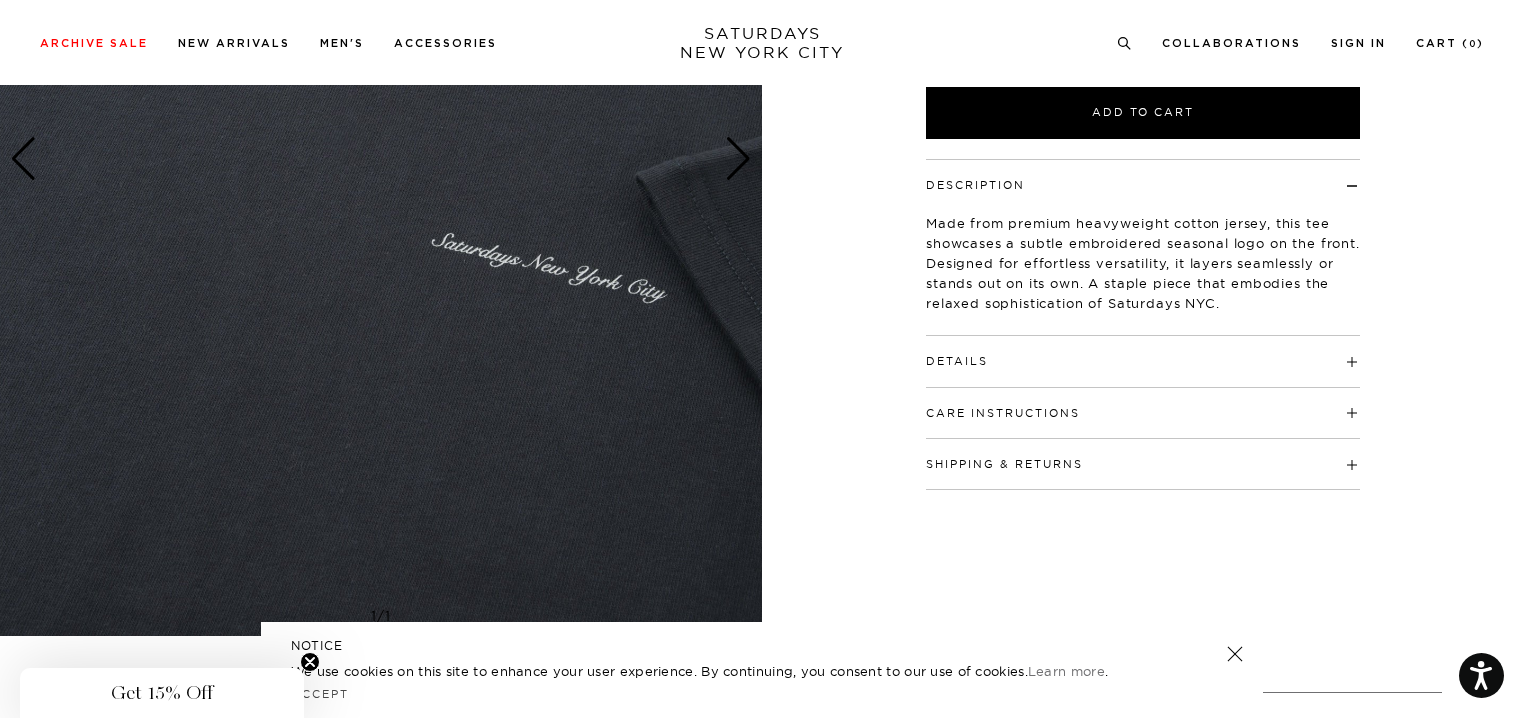 click on "Details
100% cotton Seasonal graphic on front chest and back Model is 6'0" and wearing a size M" at bounding box center (1143, 361) 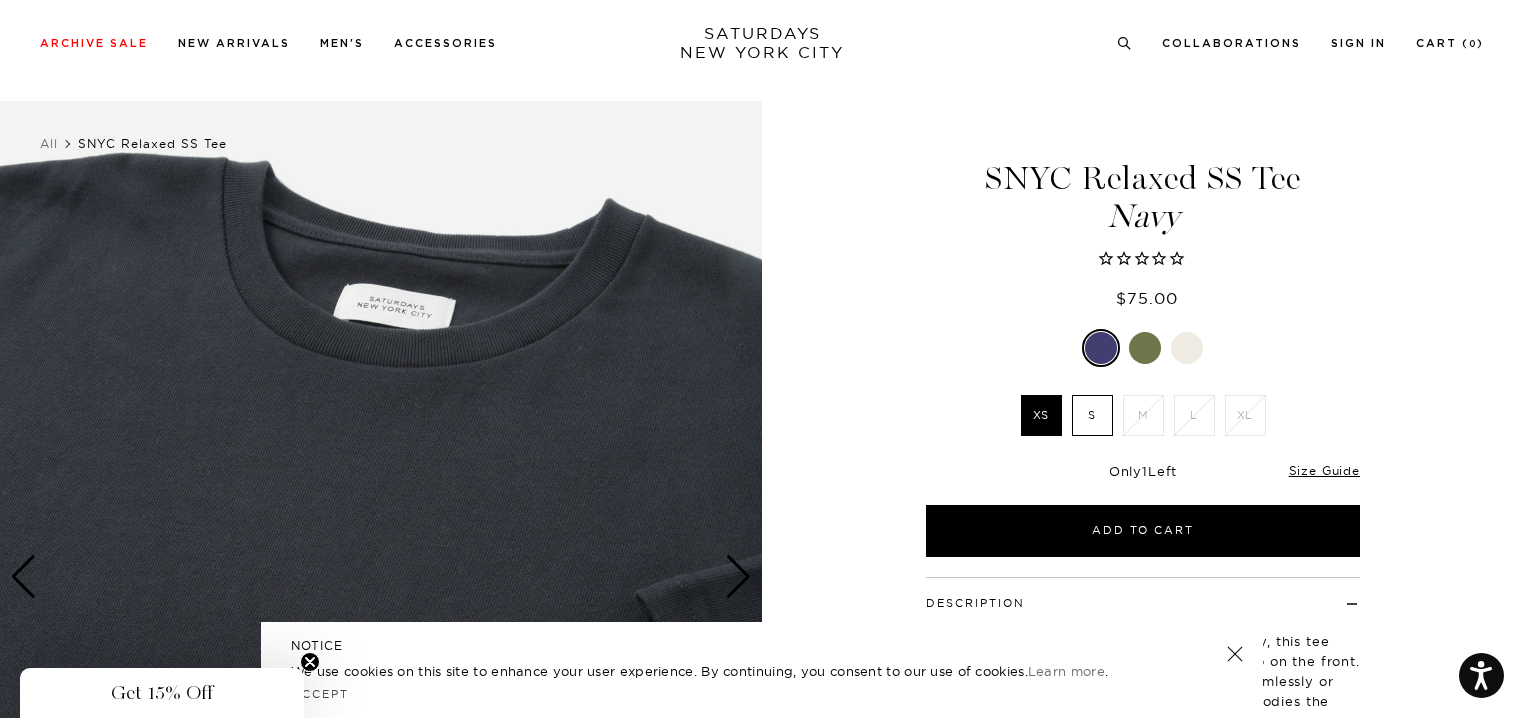 scroll, scrollTop: 2, scrollLeft: 0, axis: vertical 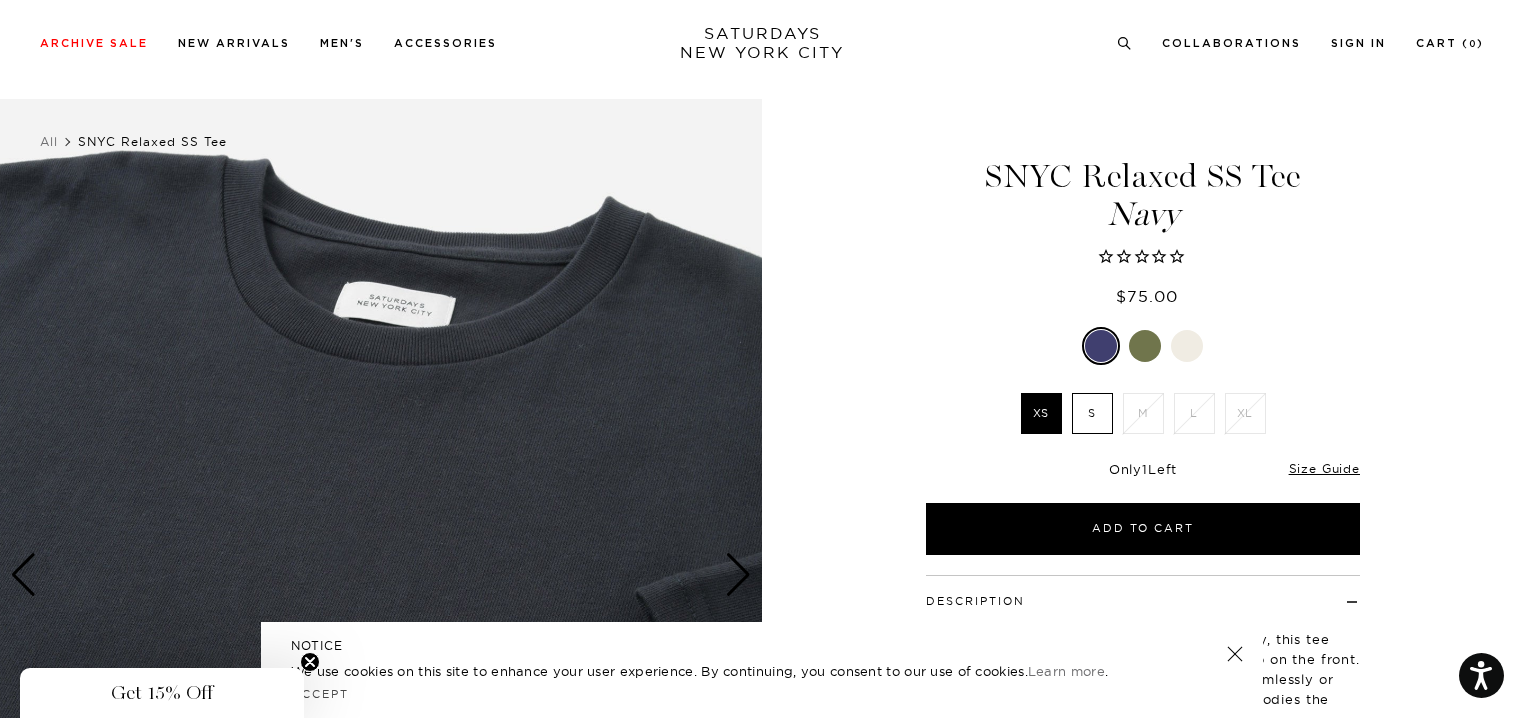 click at bounding box center [1145, 346] 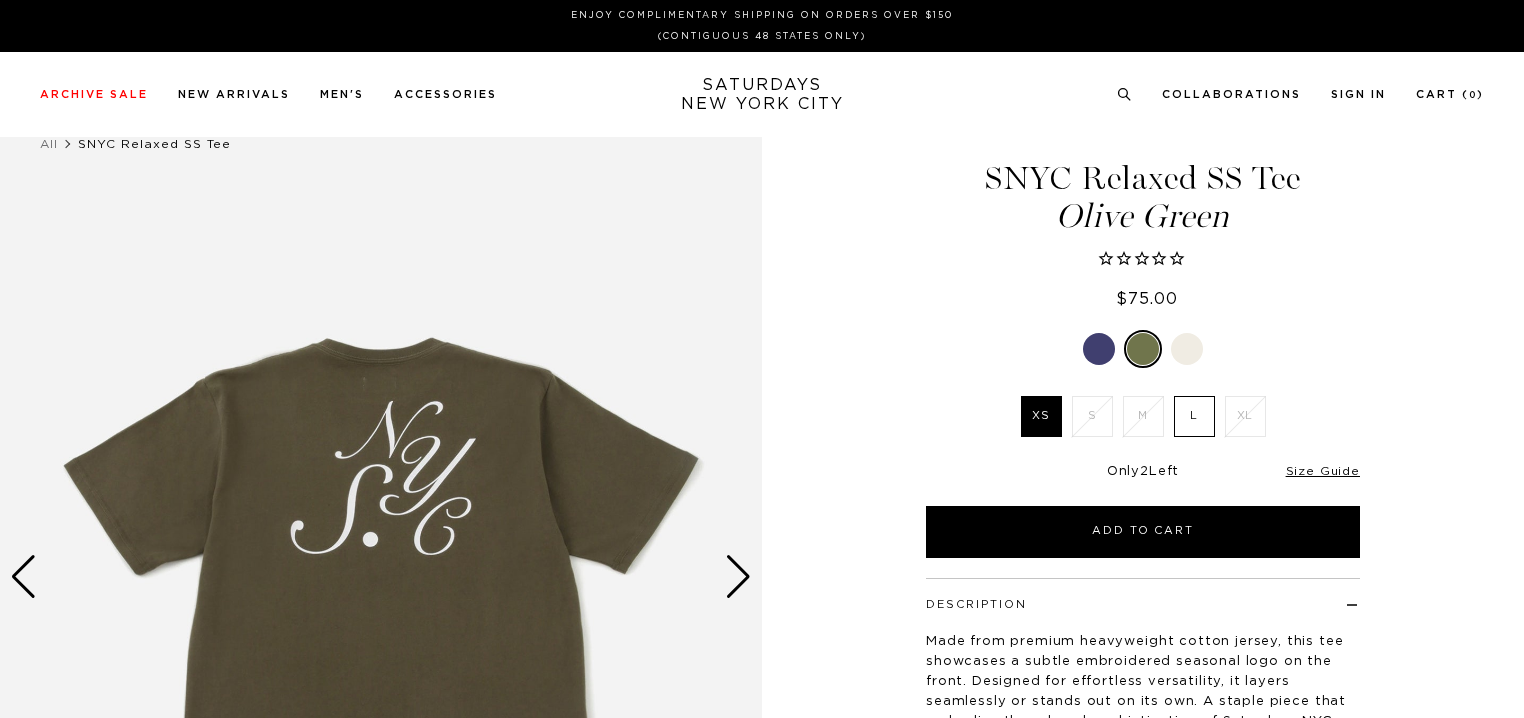 scroll, scrollTop: 0, scrollLeft: 0, axis: both 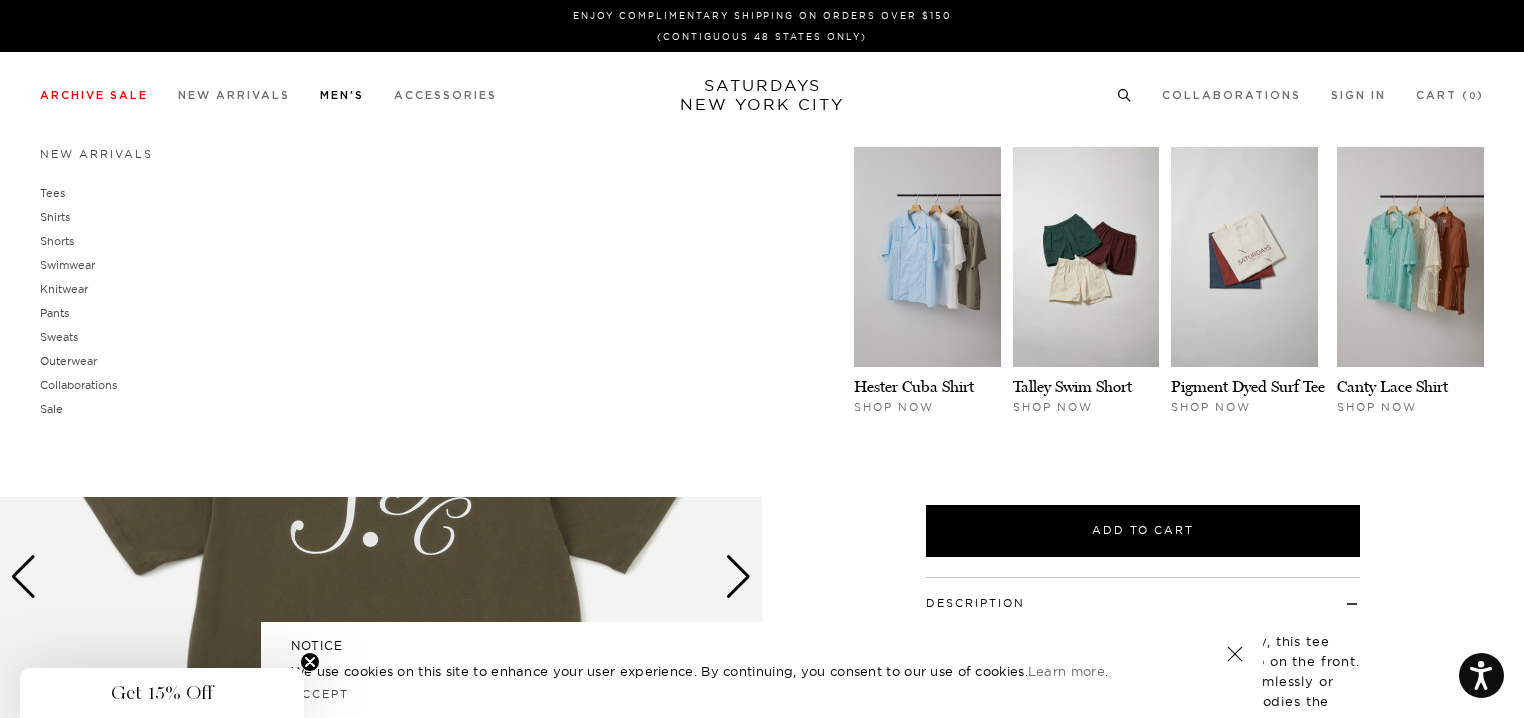 click on "Men's" at bounding box center [342, 95] 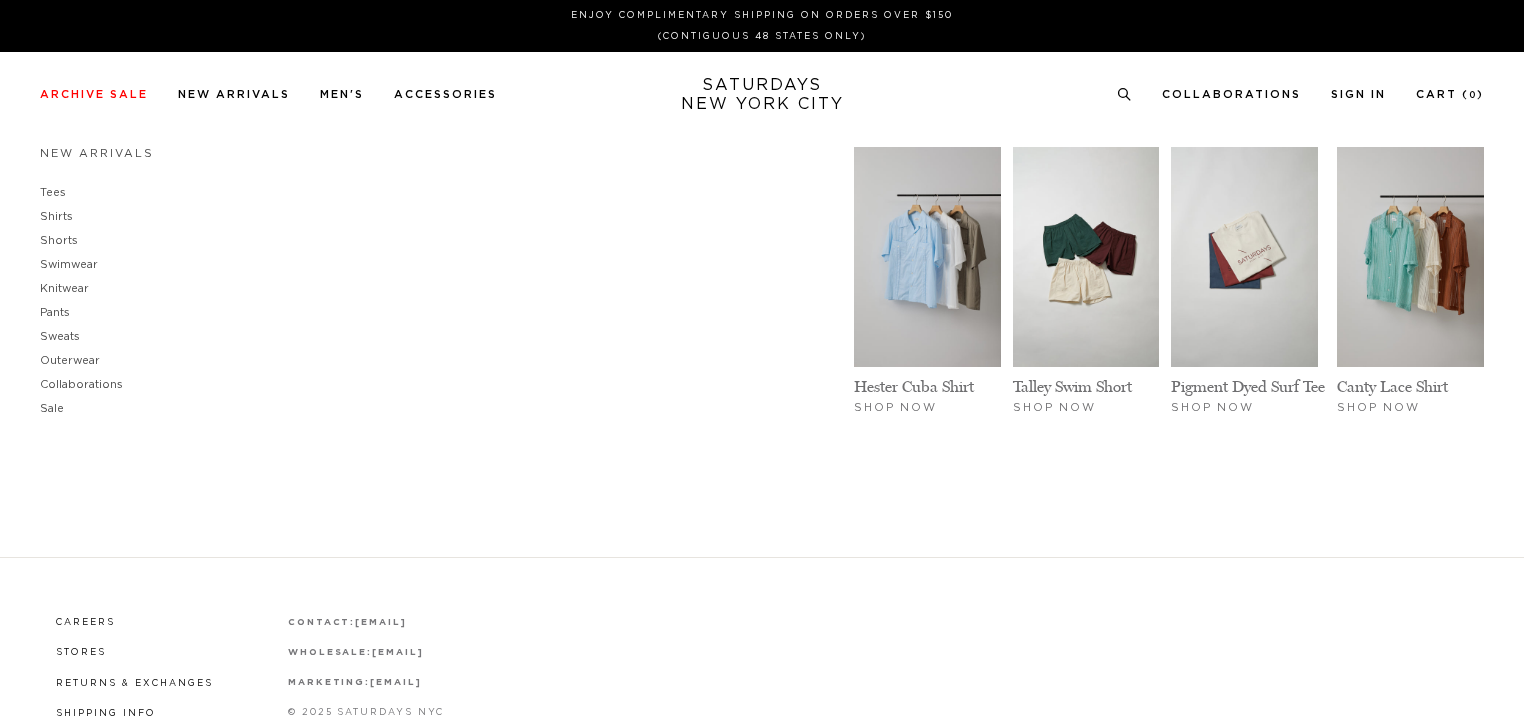 scroll, scrollTop: 0, scrollLeft: 0, axis: both 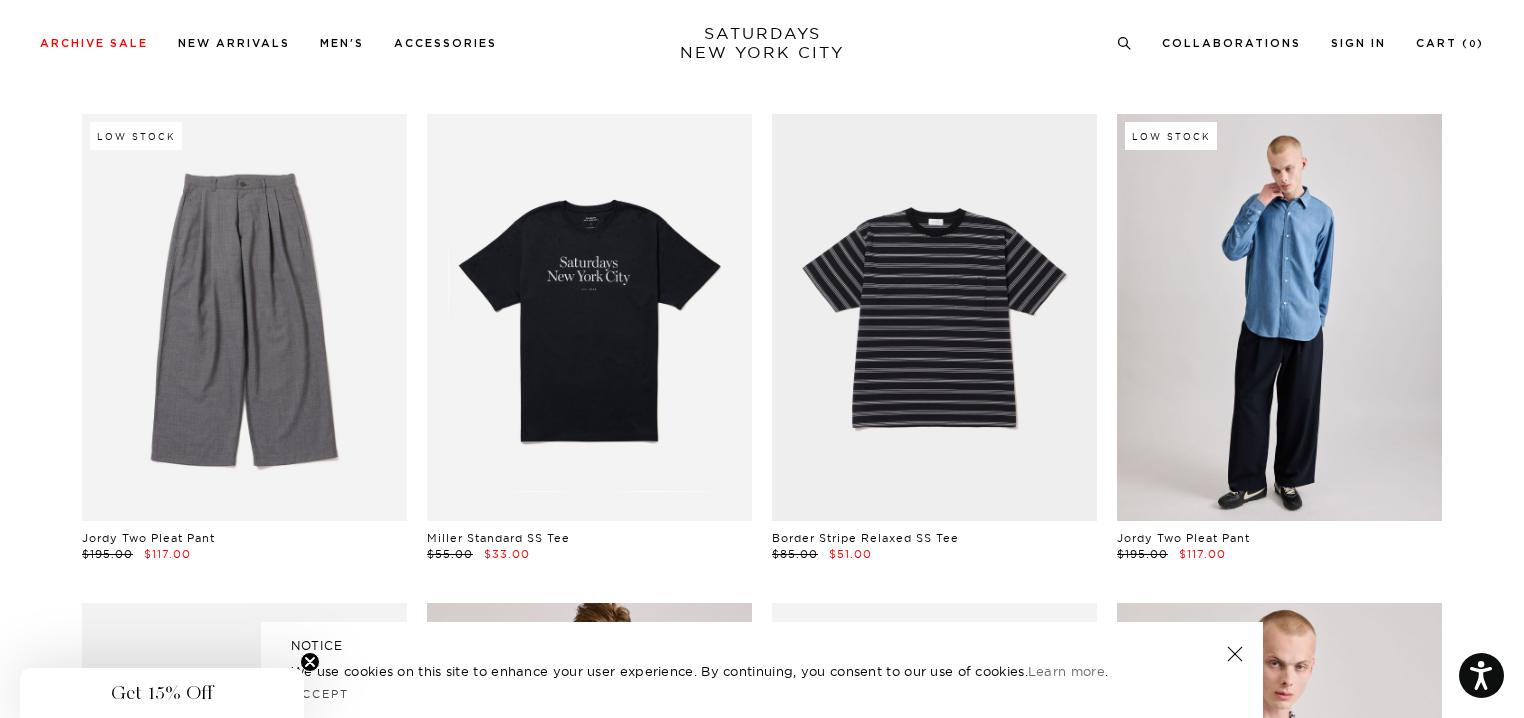click at bounding box center (1279, 317) 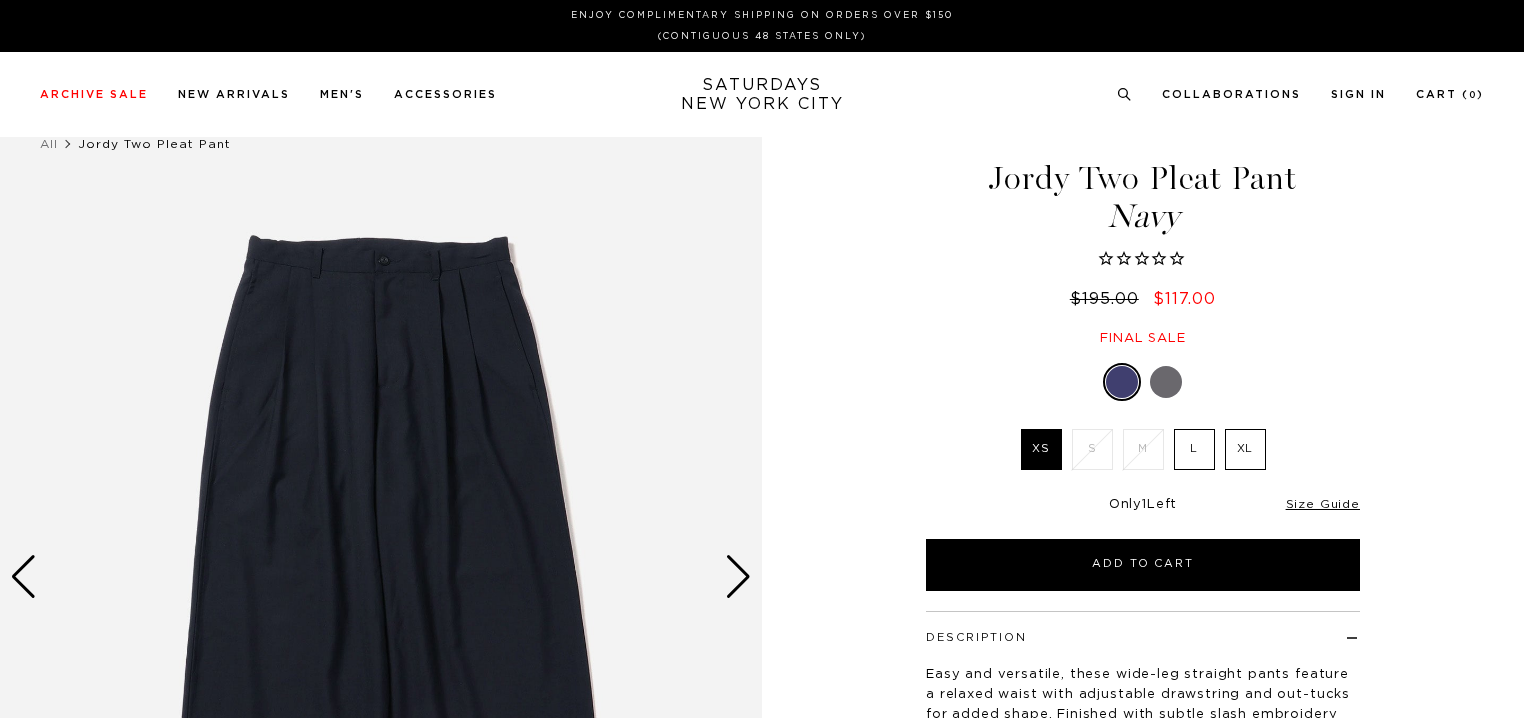 scroll, scrollTop: 0, scrollLeft: 0, axis: both 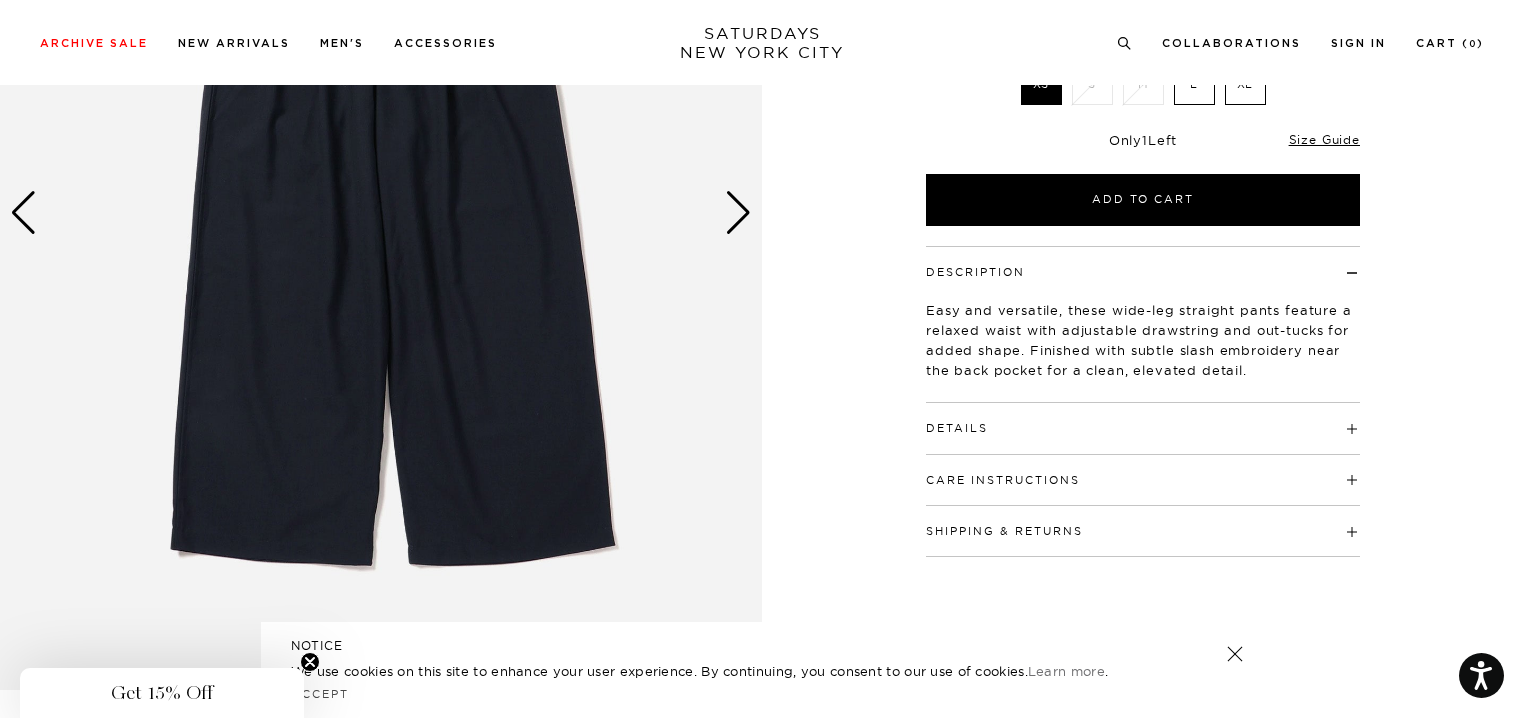 click at bounding box center (381, 213) 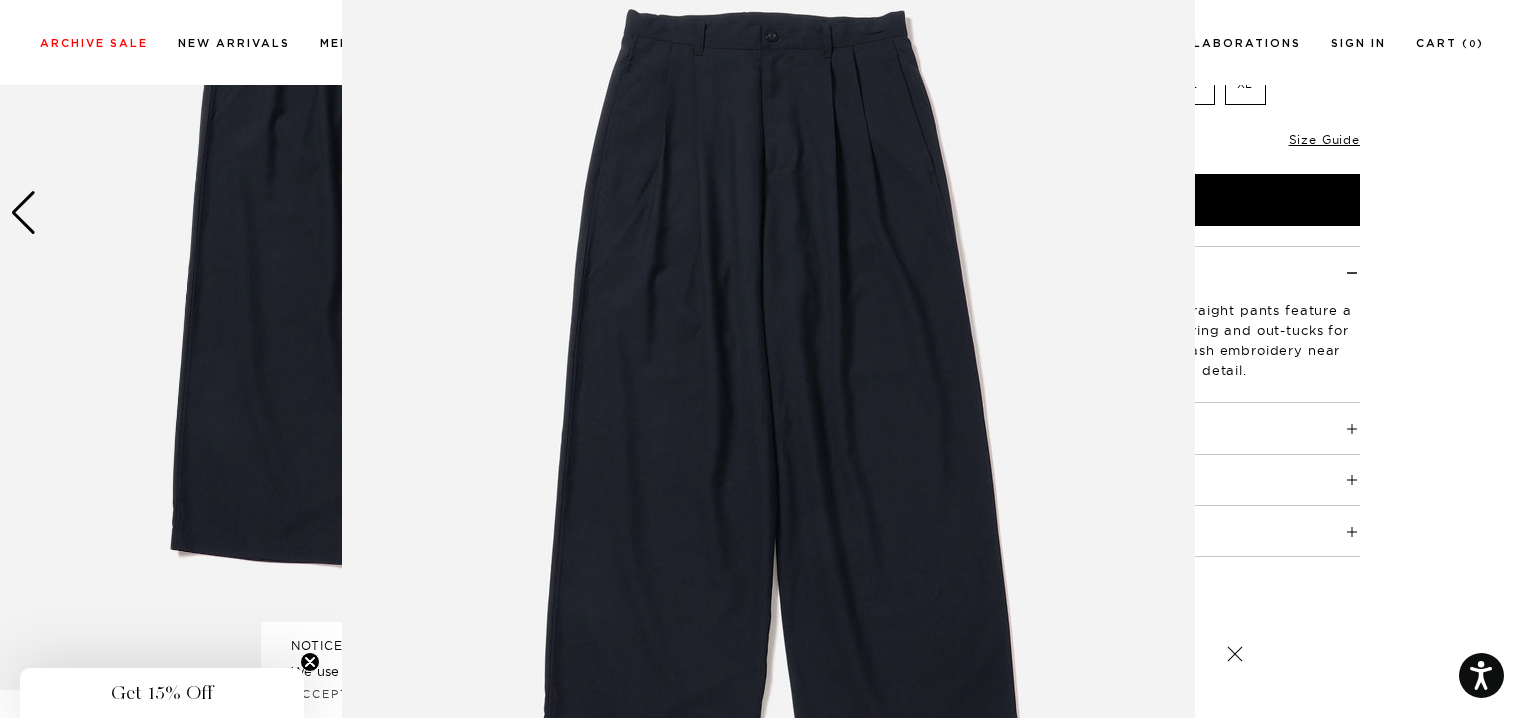 scroll, scrollTop: 140, scrollLeft: 0, axis: vertical 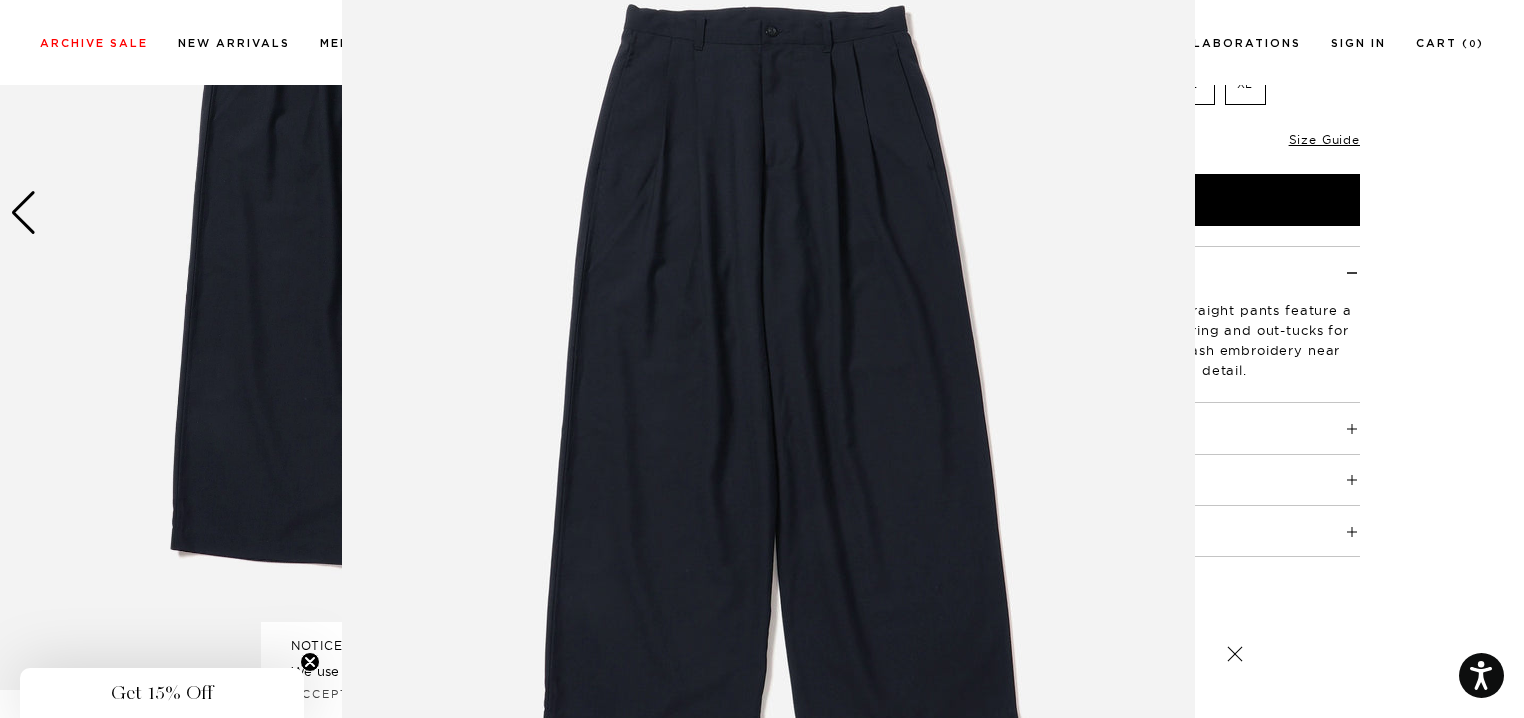 click at bounding box center (762, 359) 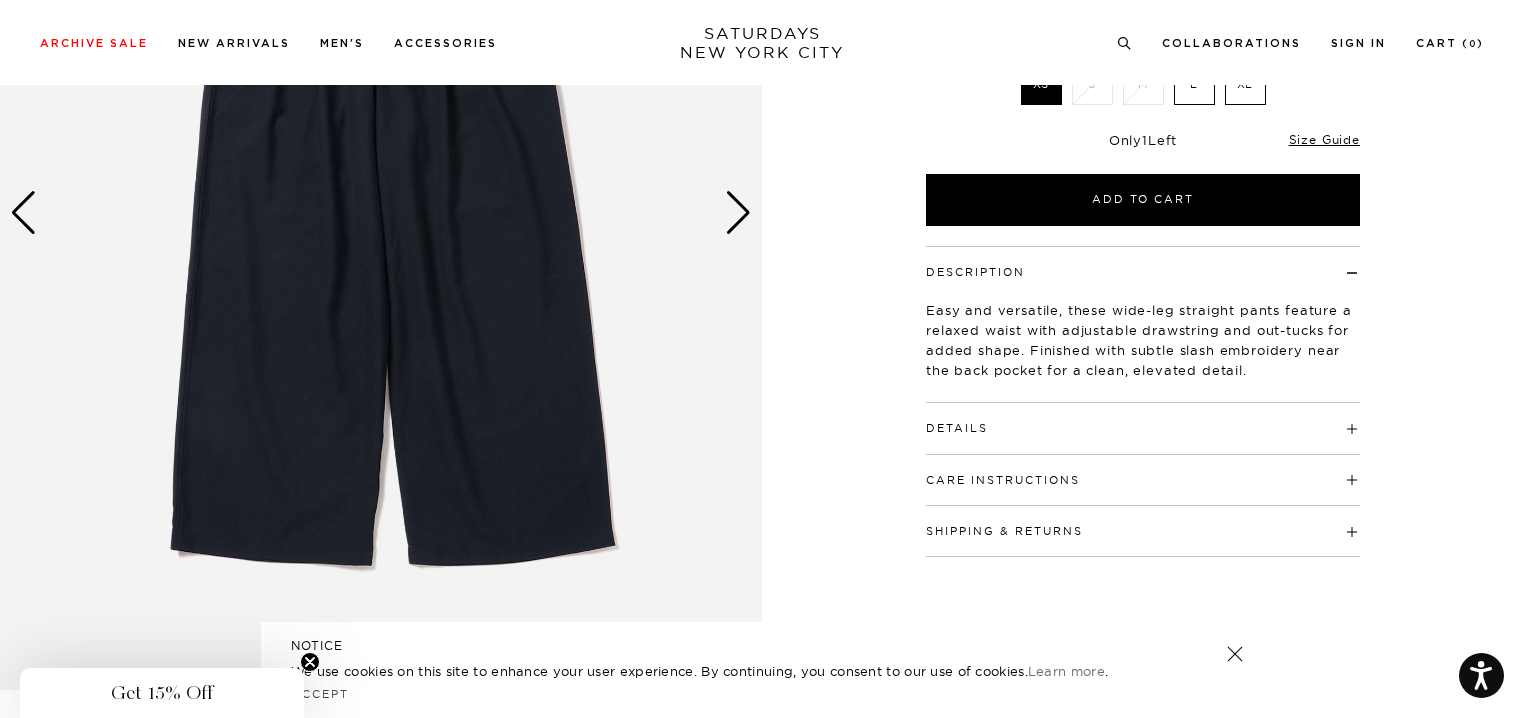 click at bounding box center [738, 213] 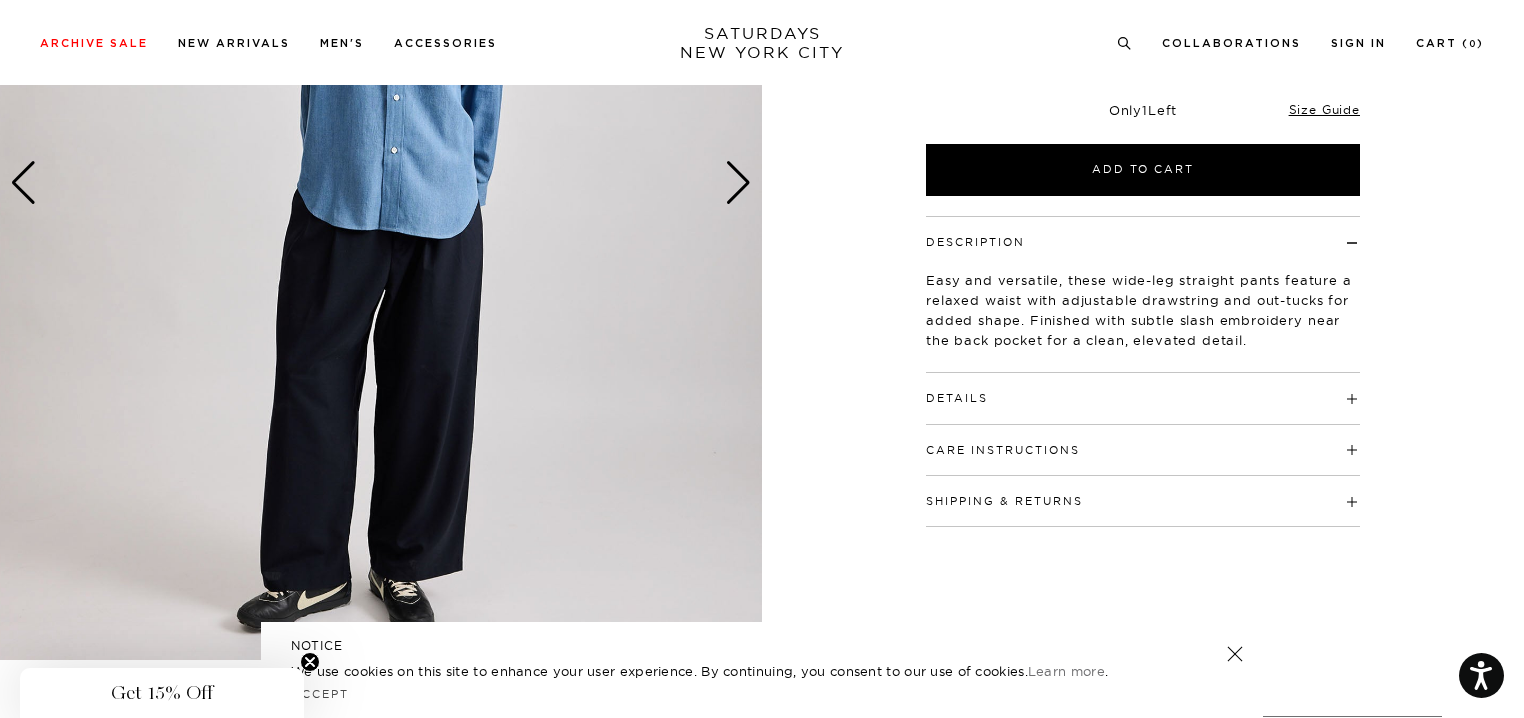 scroll, scrollTop: 395, scrollLeft: 0, axis: vertical 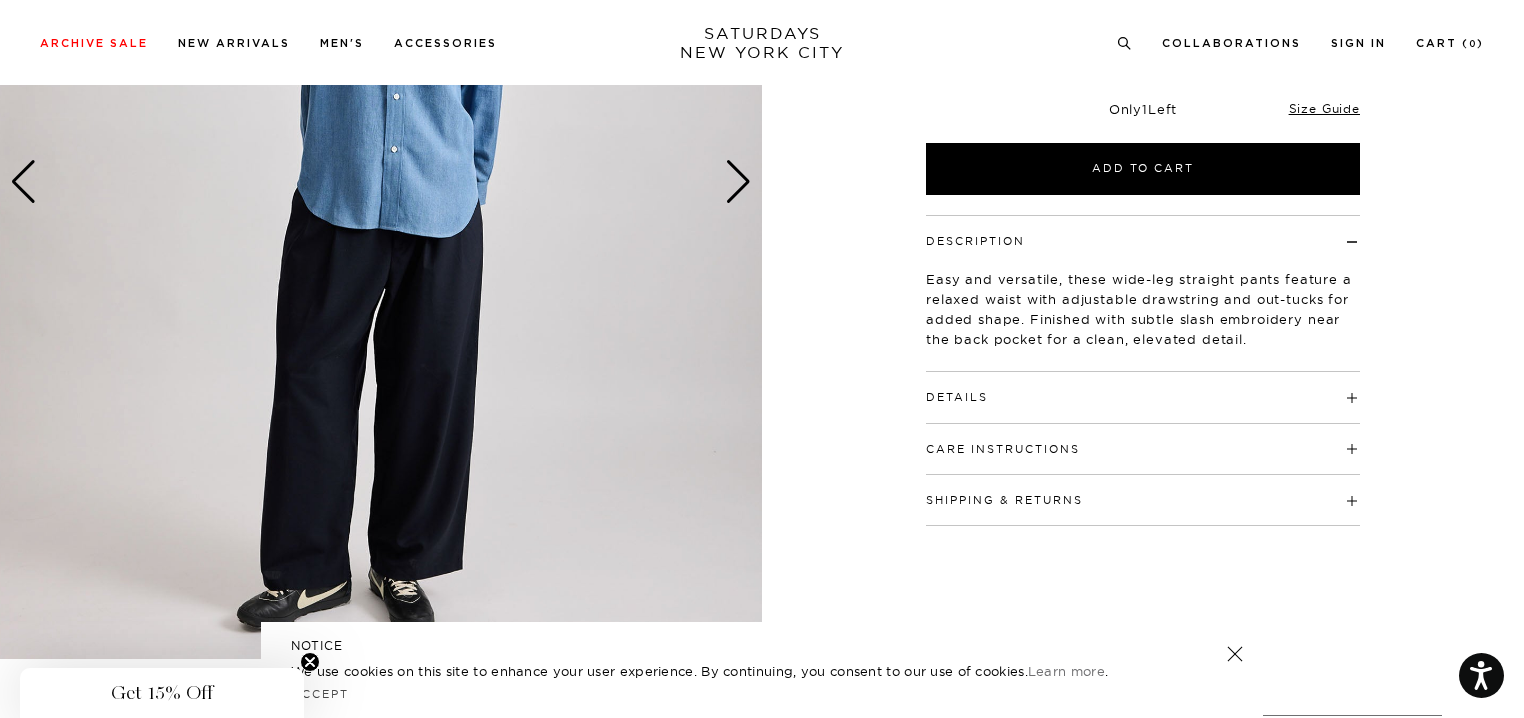 click at bounding box center (738, 182) 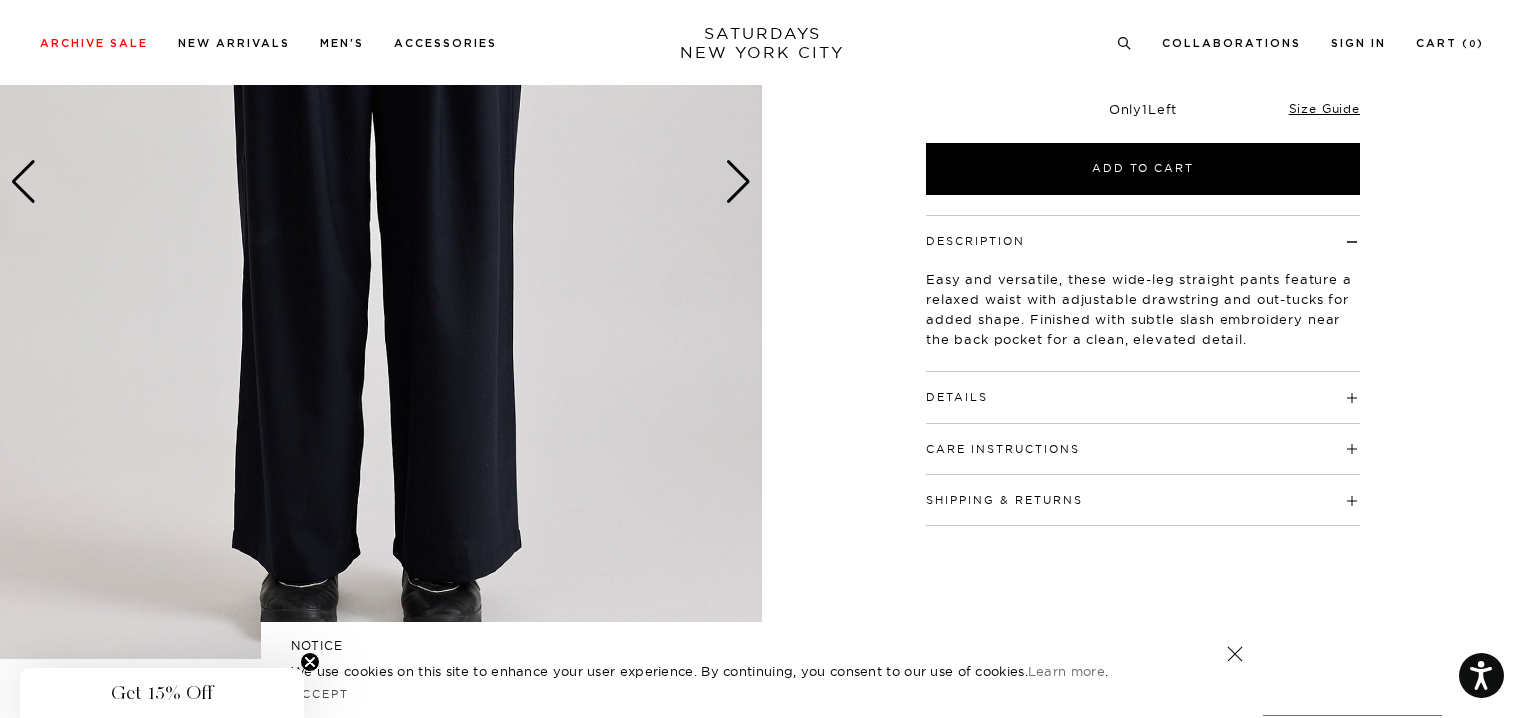 click on "Details
66% polyester, 34% wool Embroidered Saturdays slash logo at rear pocket Model is 6'0" and wearing a size M" at bounding box center (1143, 397) 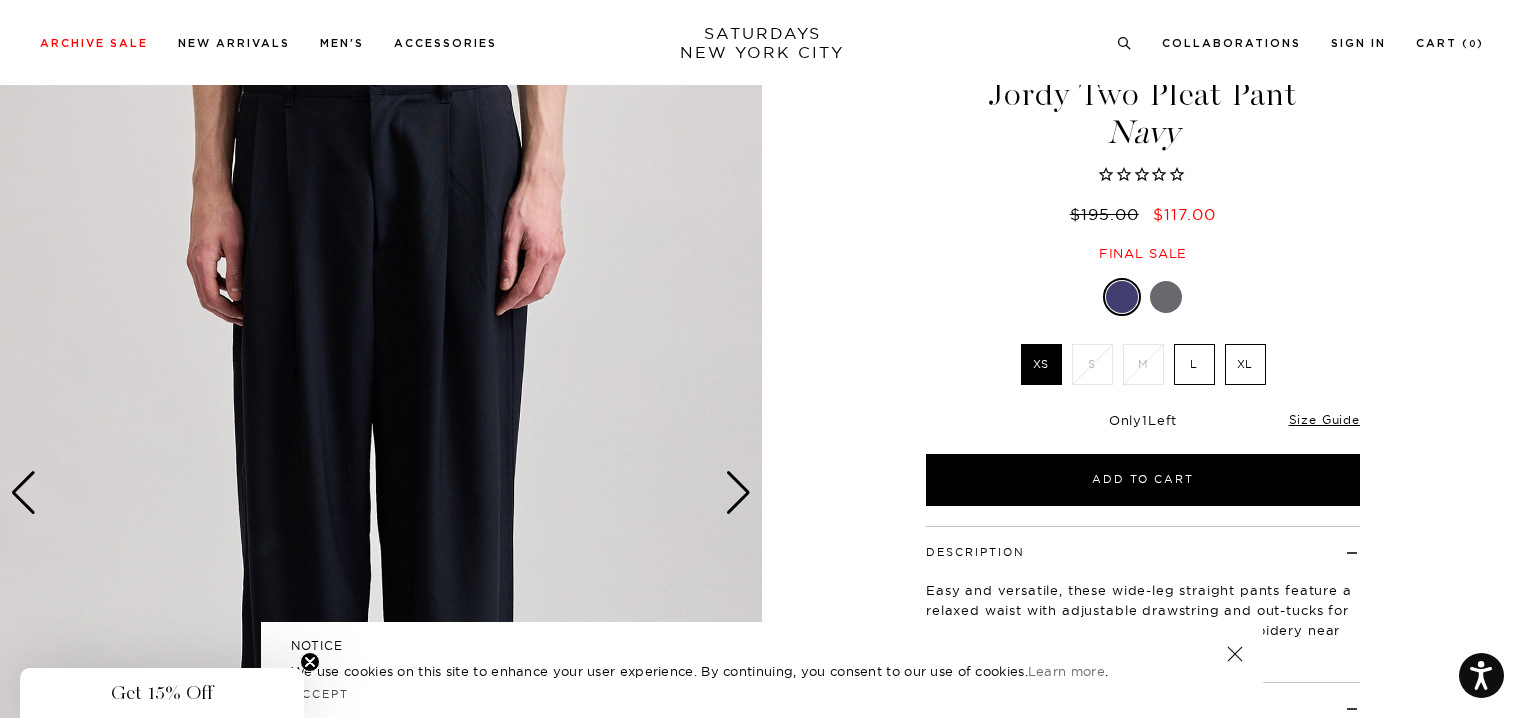 scroll, scrollTop: 78, scrollLeft: 0, axis: vertical 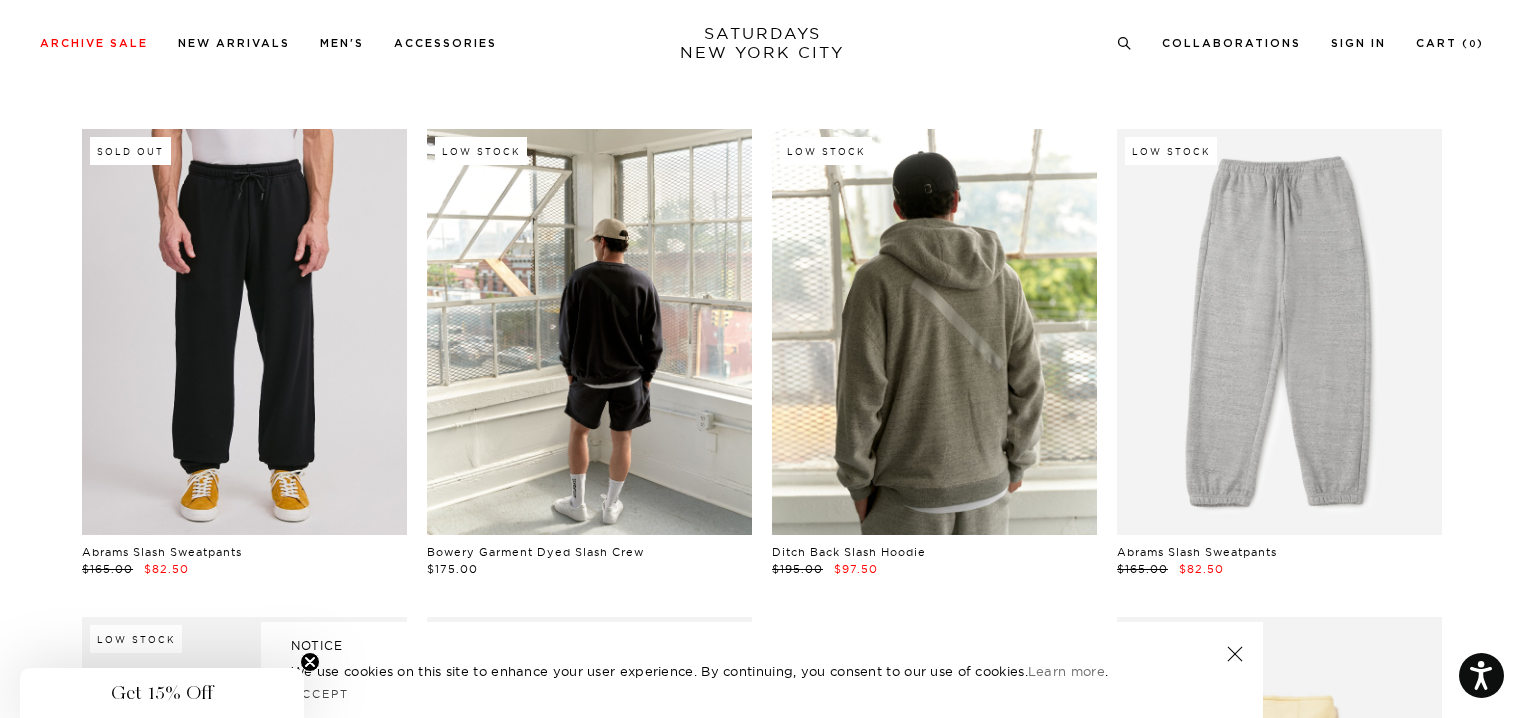 click at bounding box center (244, 332) 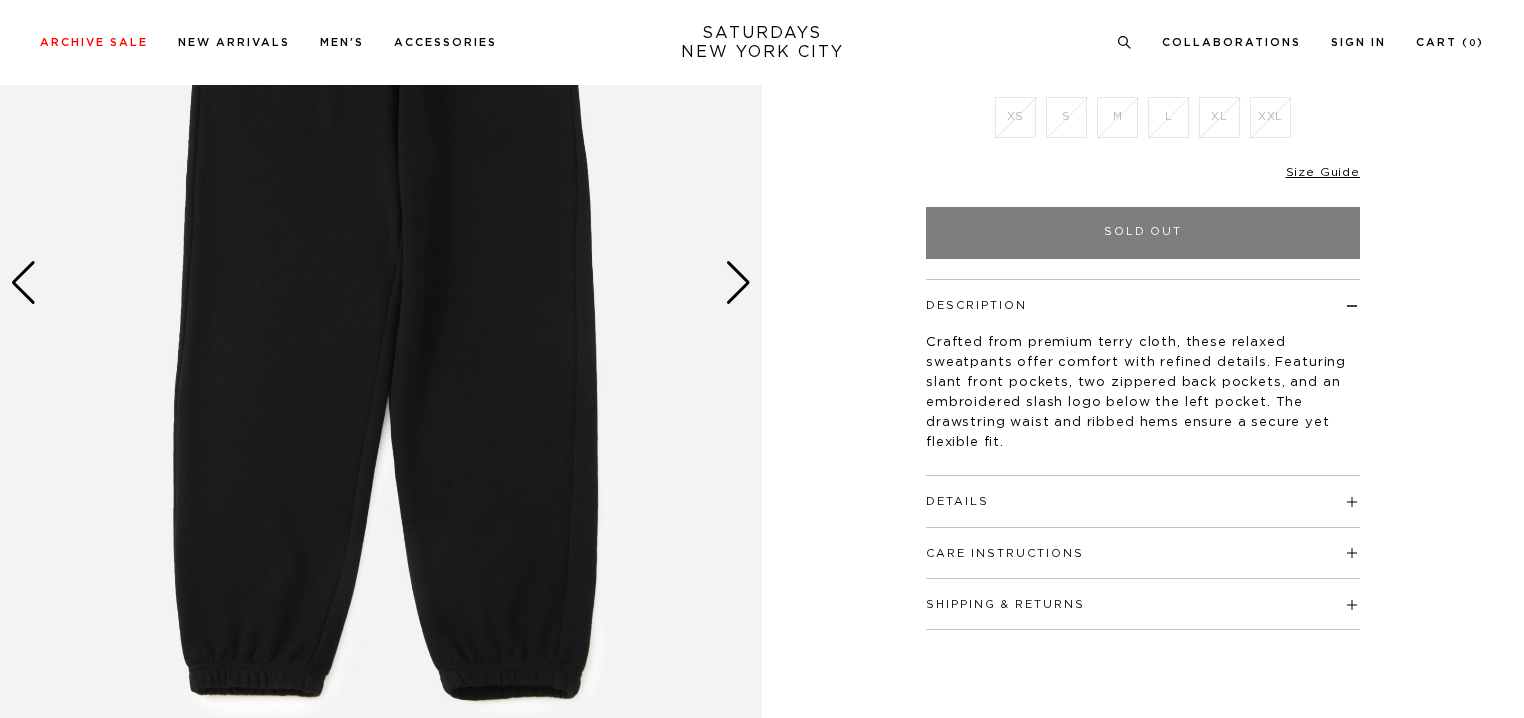 scroll, scrollTop: 308, scrollLeft: 0, axis: vertical 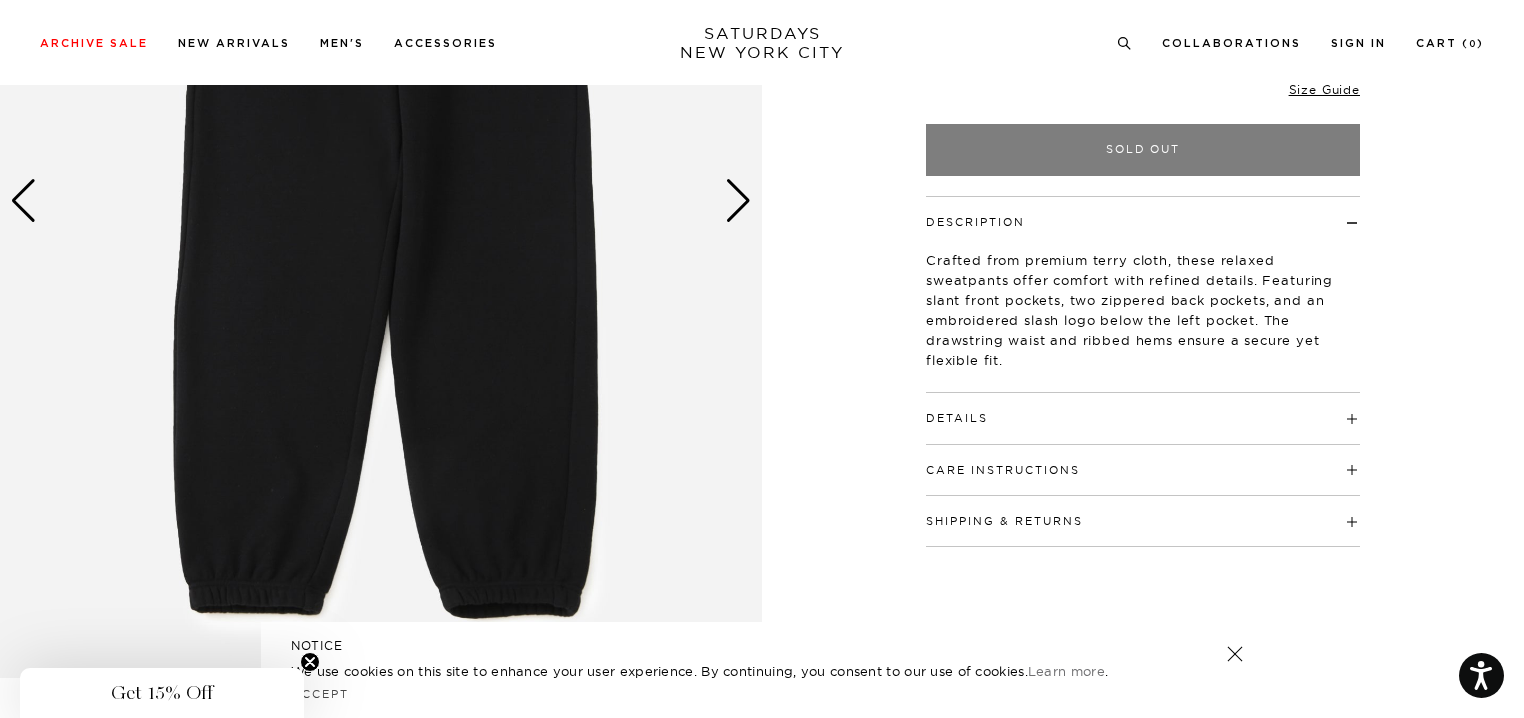 click on "Details" at bounding box center [1143, 409] 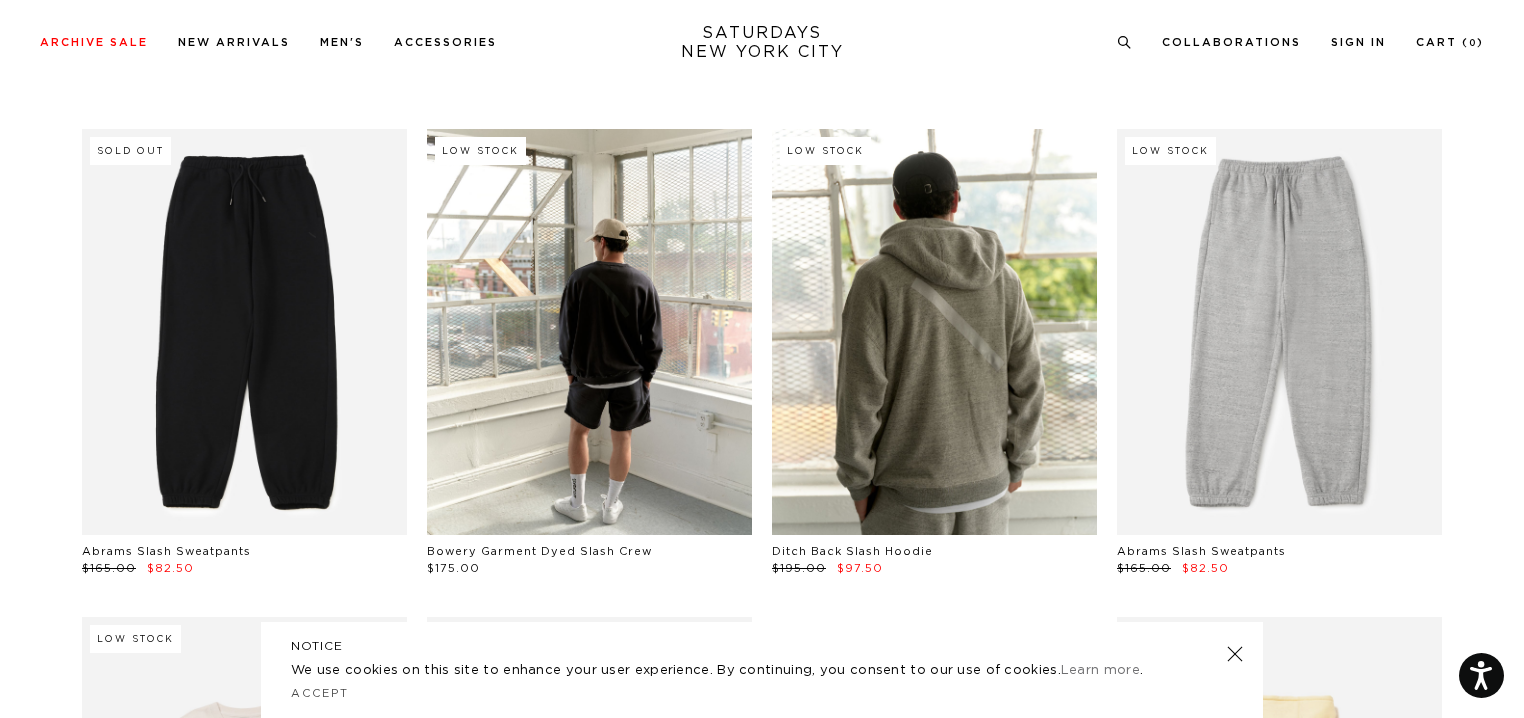 scroll, scrollTop: 11797, scrollLeft: 0, axis: vertical 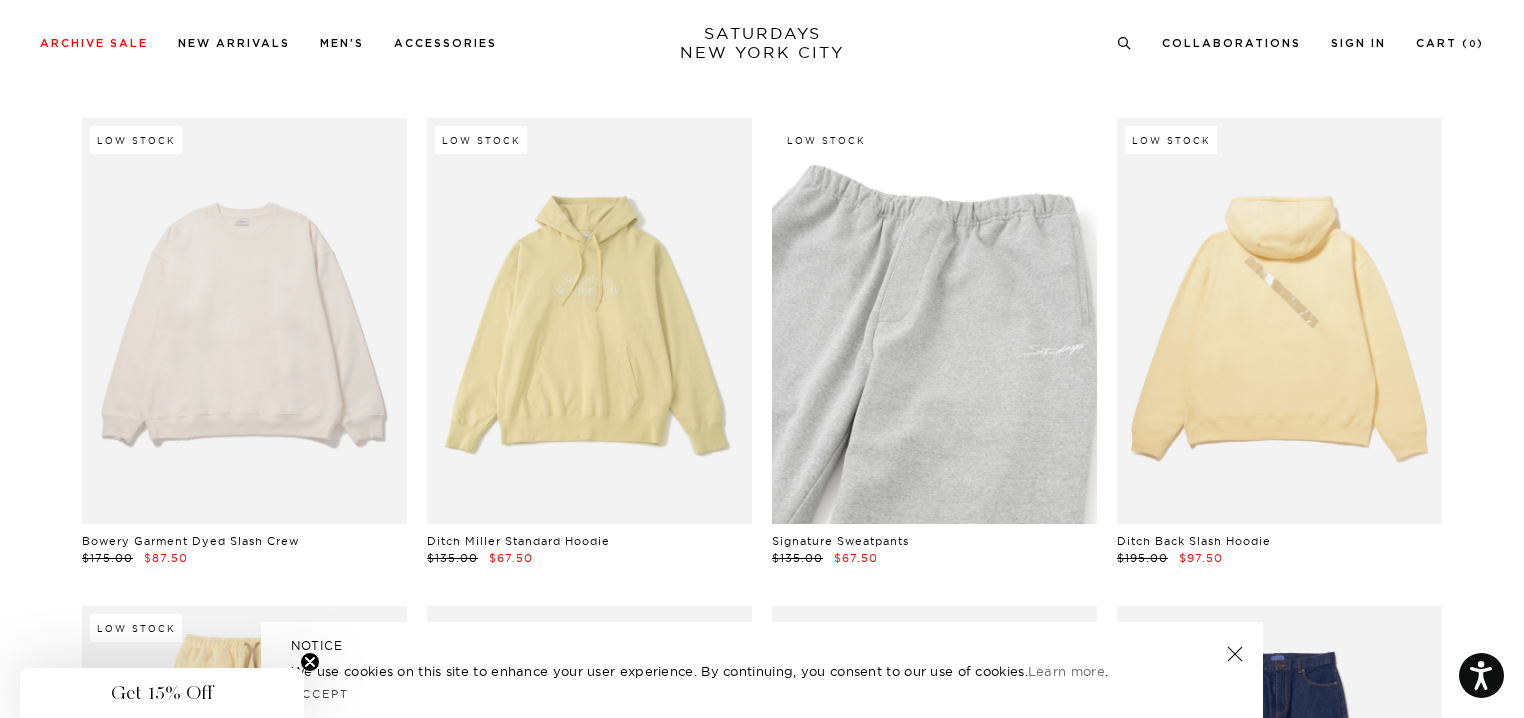 click at bounding box center (934, 321) 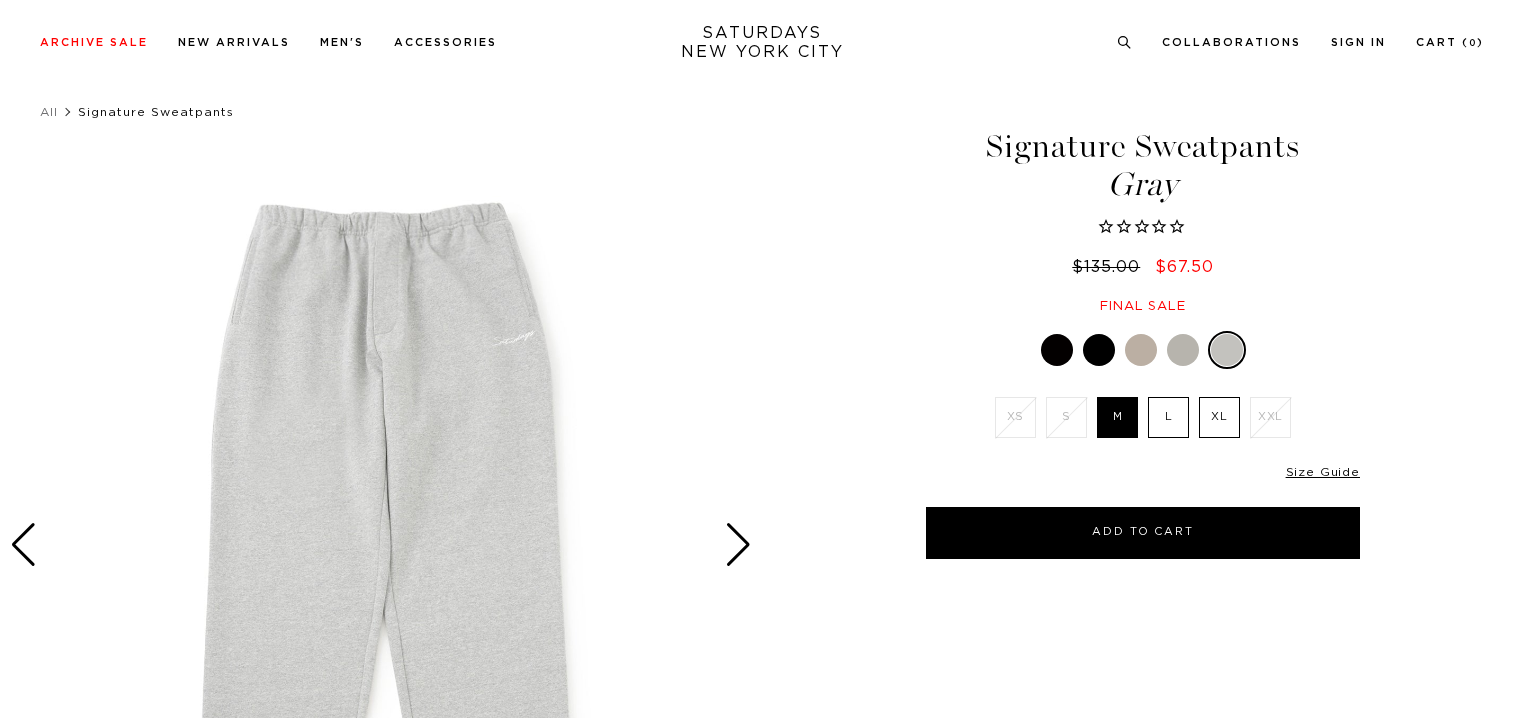 scroll, scrollTop: 32, scrollLeft: 0, axis: vertical 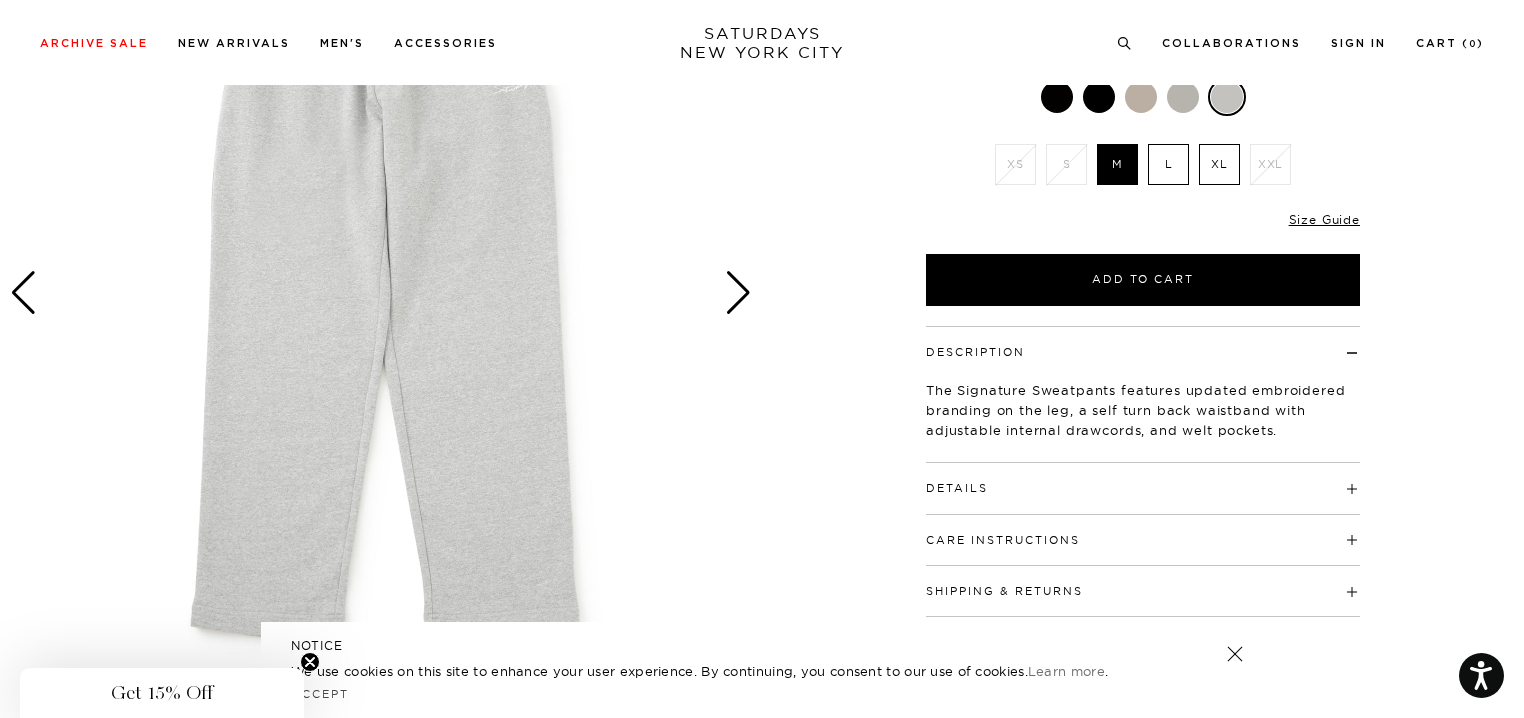 click on "Care Instructions" at bounding box center [1143, 531] 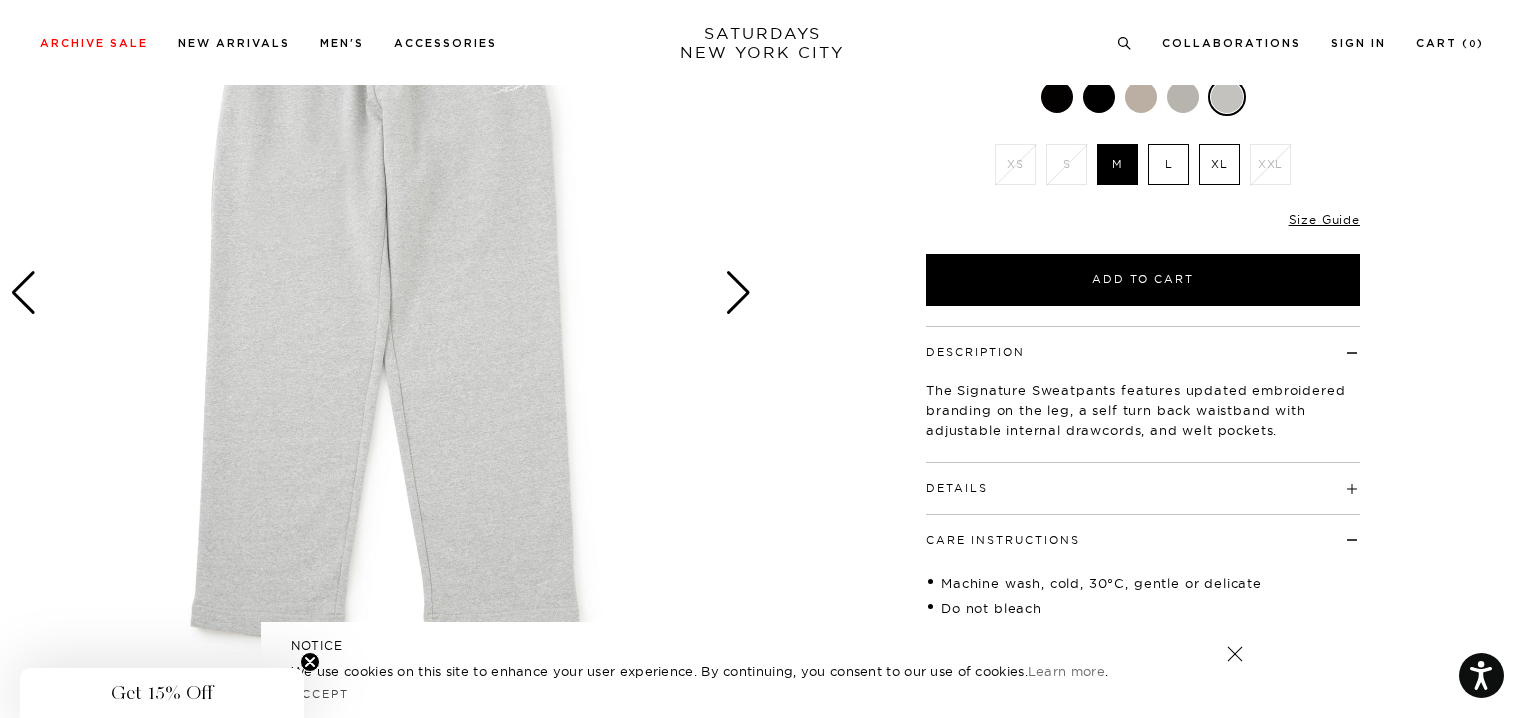 click on "Details" at bounding box center (957, 488) 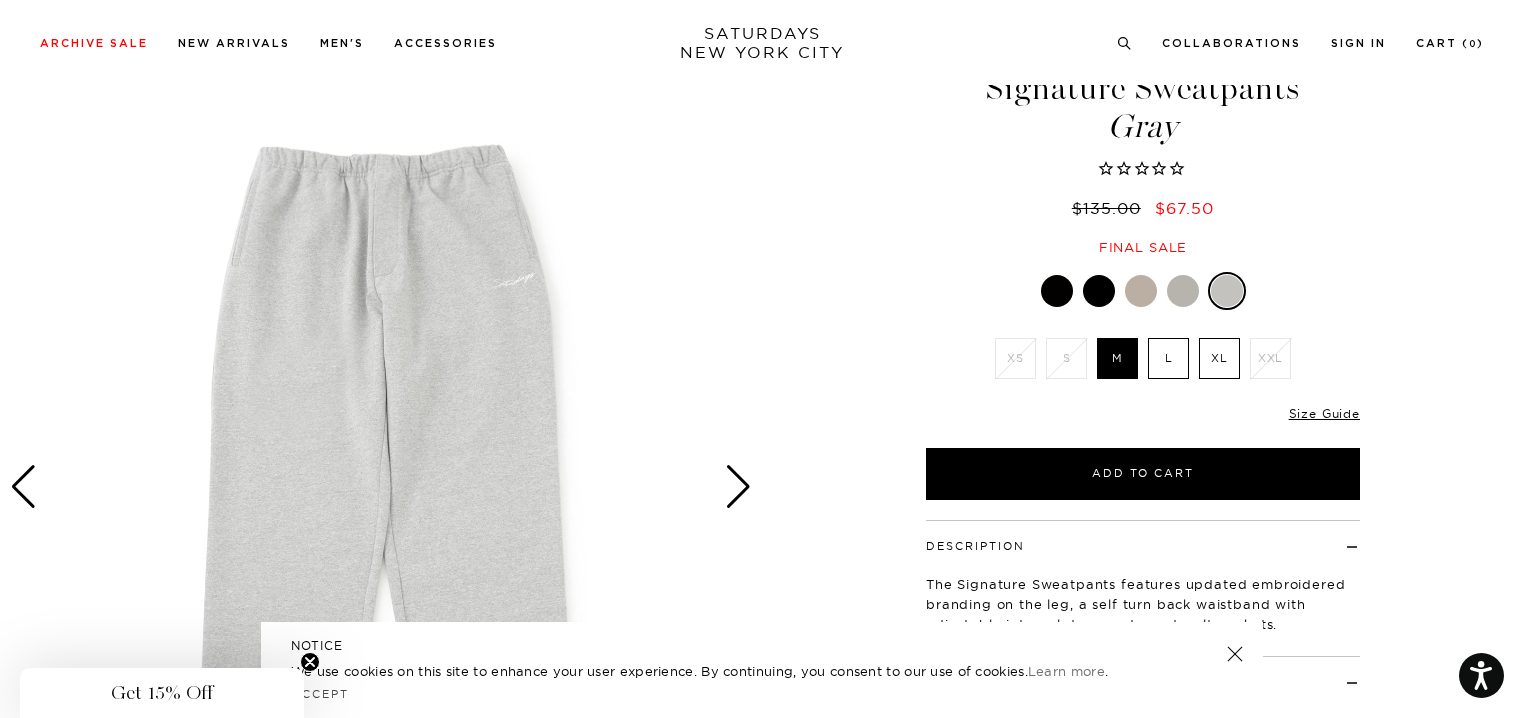 scroll, scrollTop: 80, scrollLeft: 0, axis: vertical 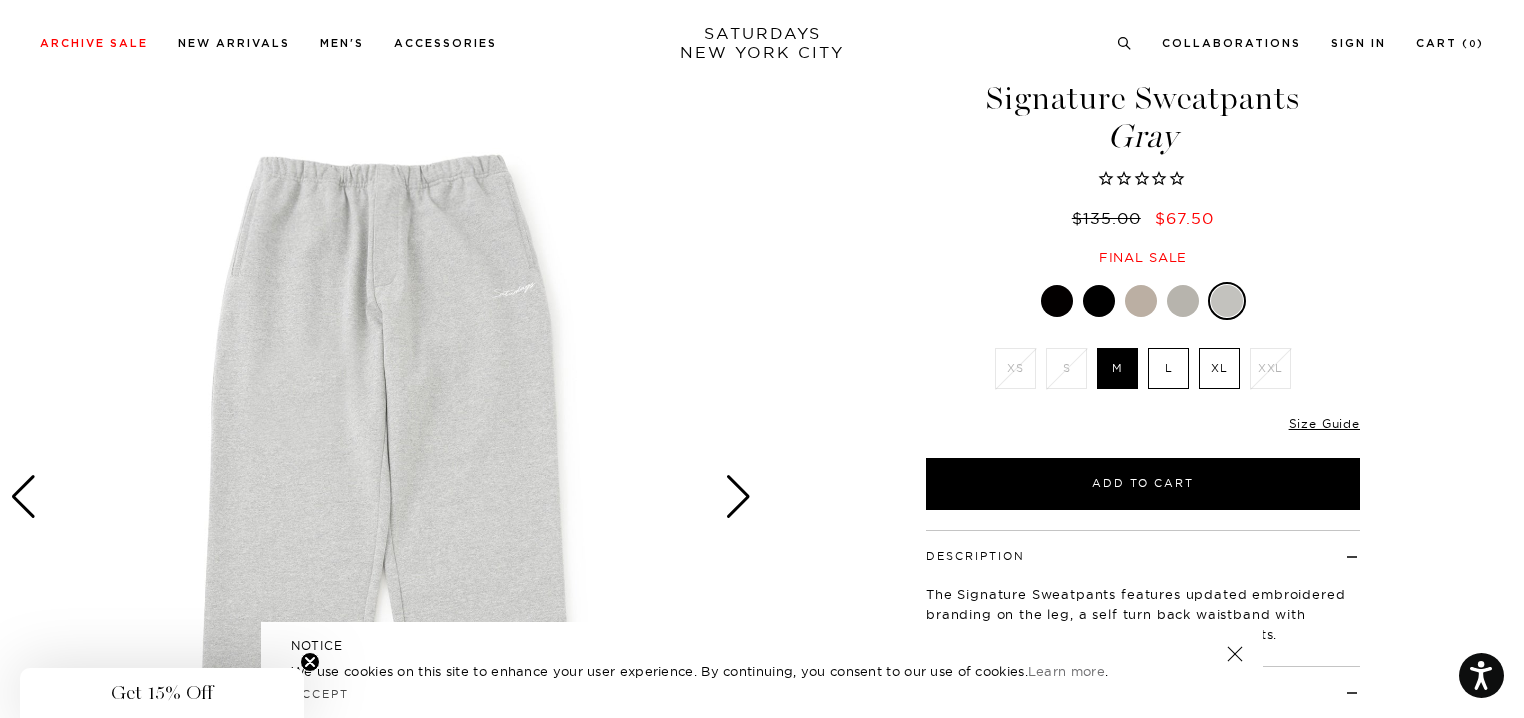 click at bounding box center [738, 497] 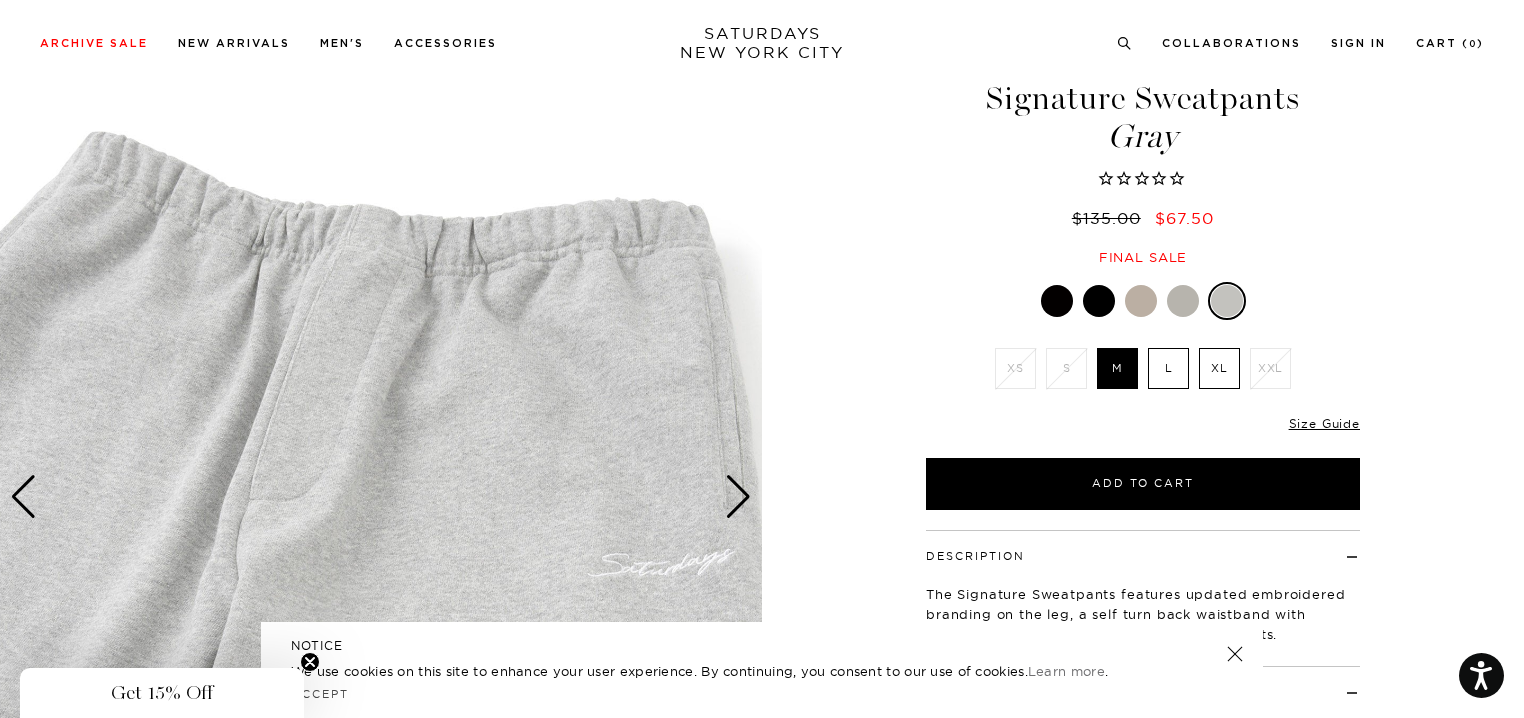 click at bounding box center [1057, 301] 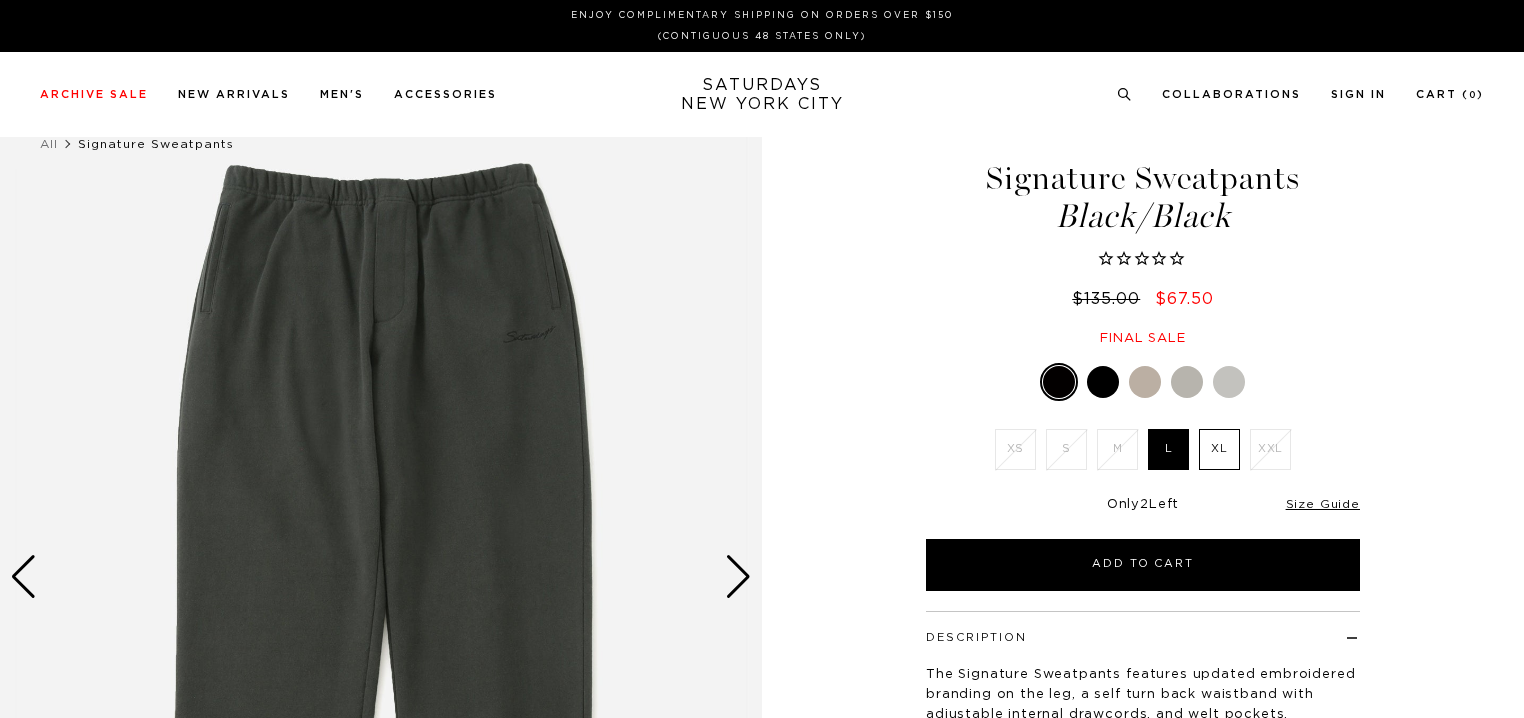 scroll, scrollTop: 0, scrollLeft: 0, axis: both 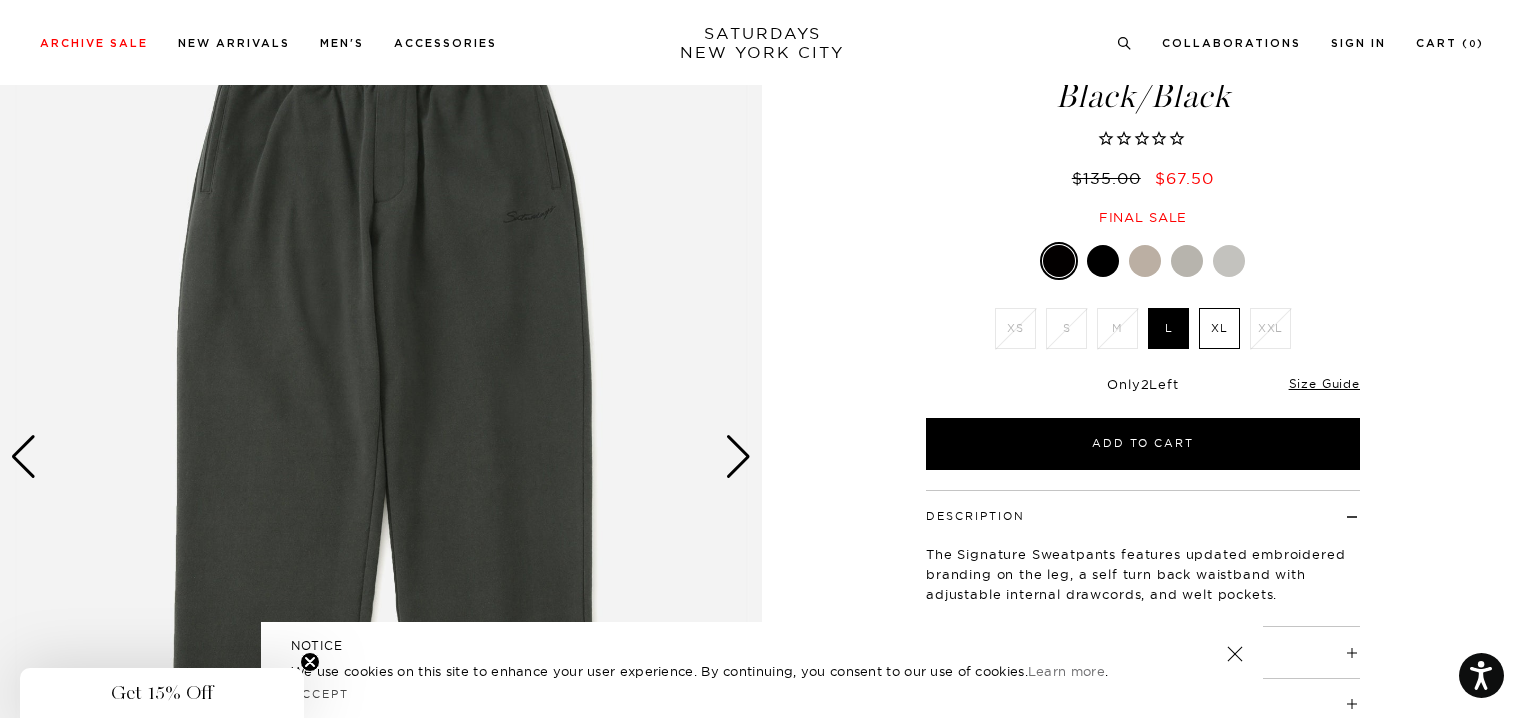 click at bounding box center [738, 457] 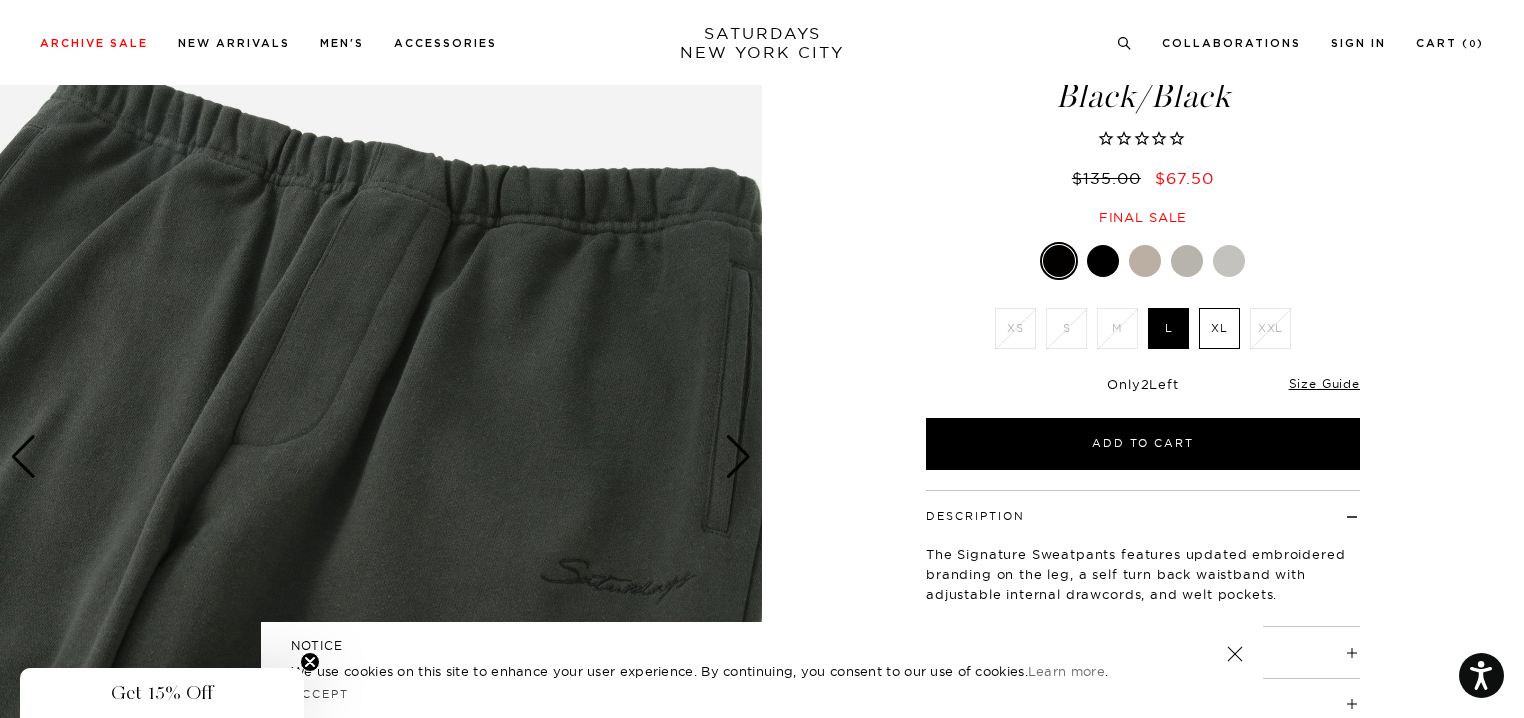 click at bounding box center (738, 457) 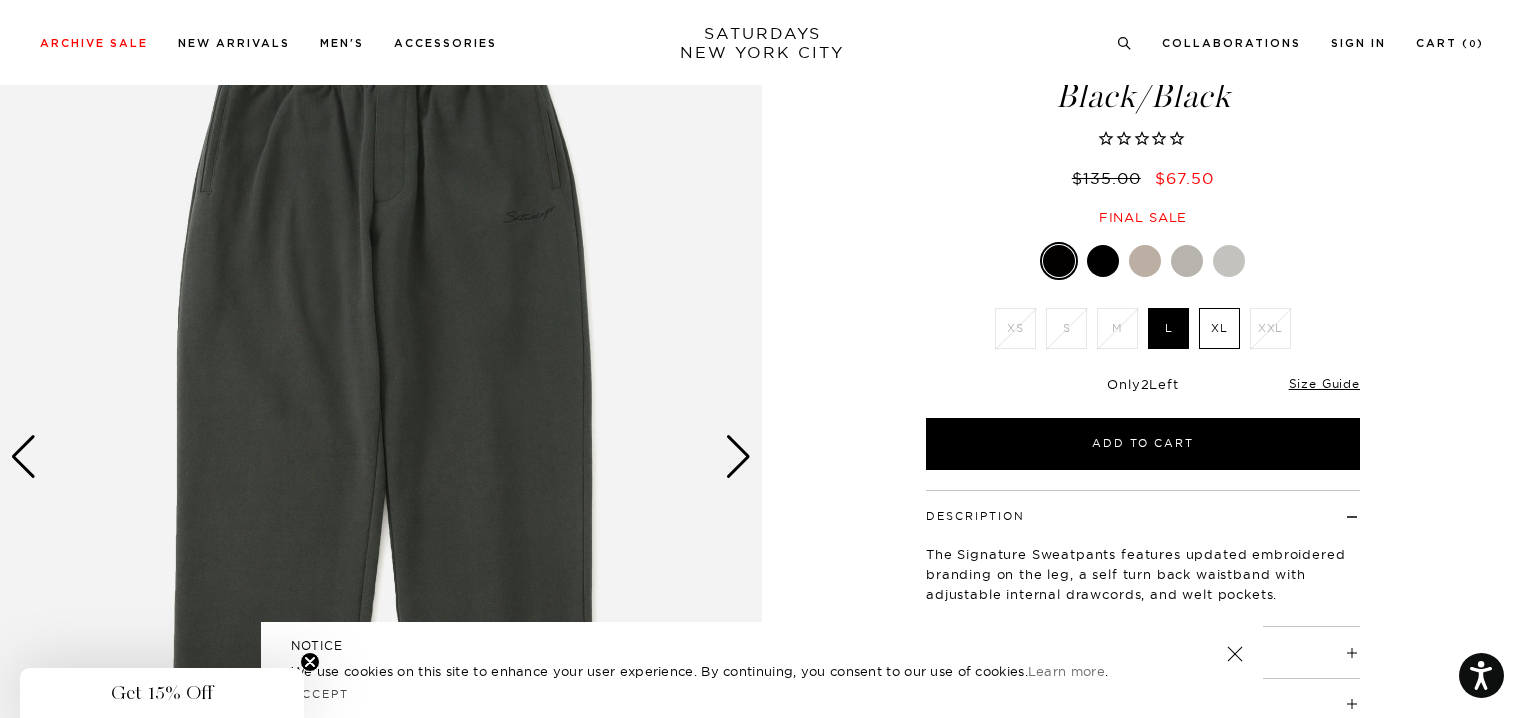 click at bounding box center (738, 457) 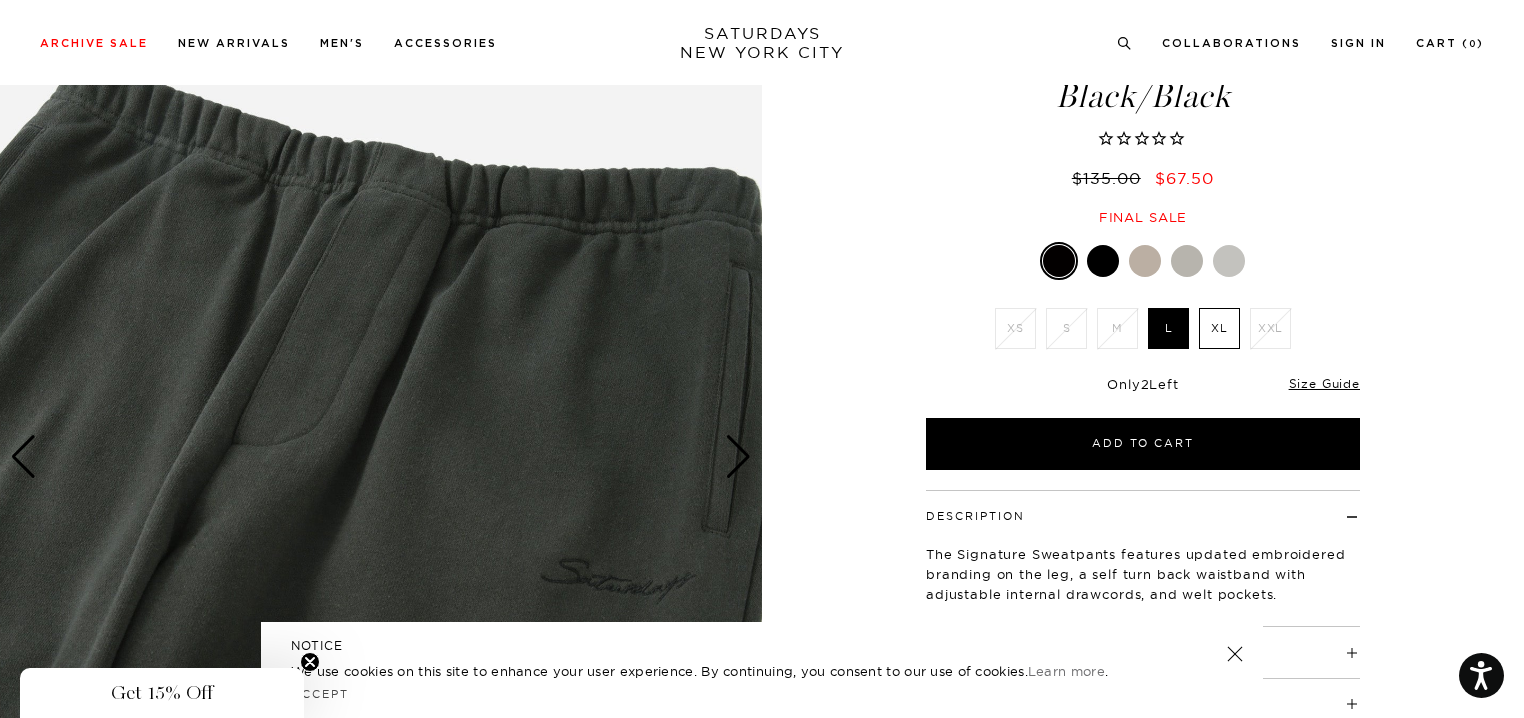 click at bounding box center [738, 457] 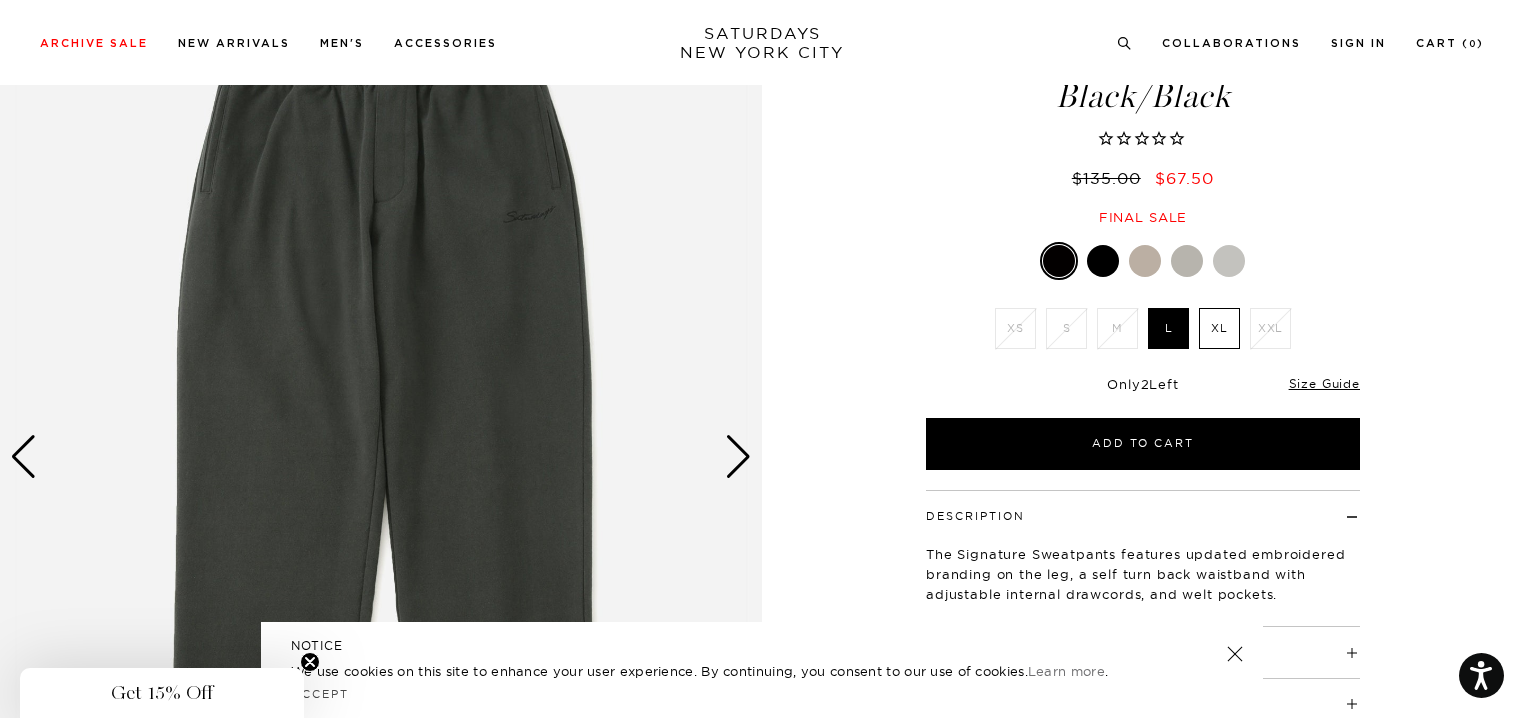 click at bounding box center [738, 457] 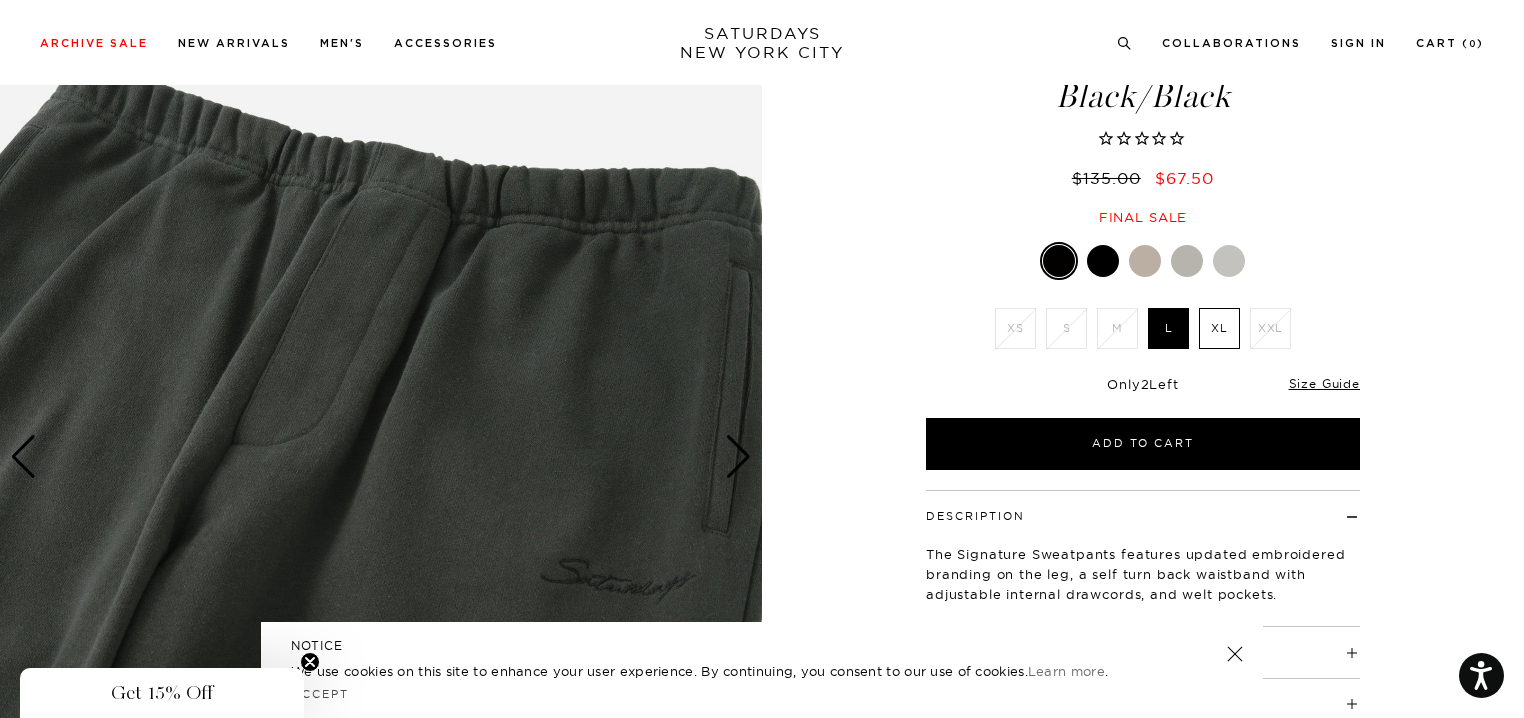 click at bounding box center [738, 457] 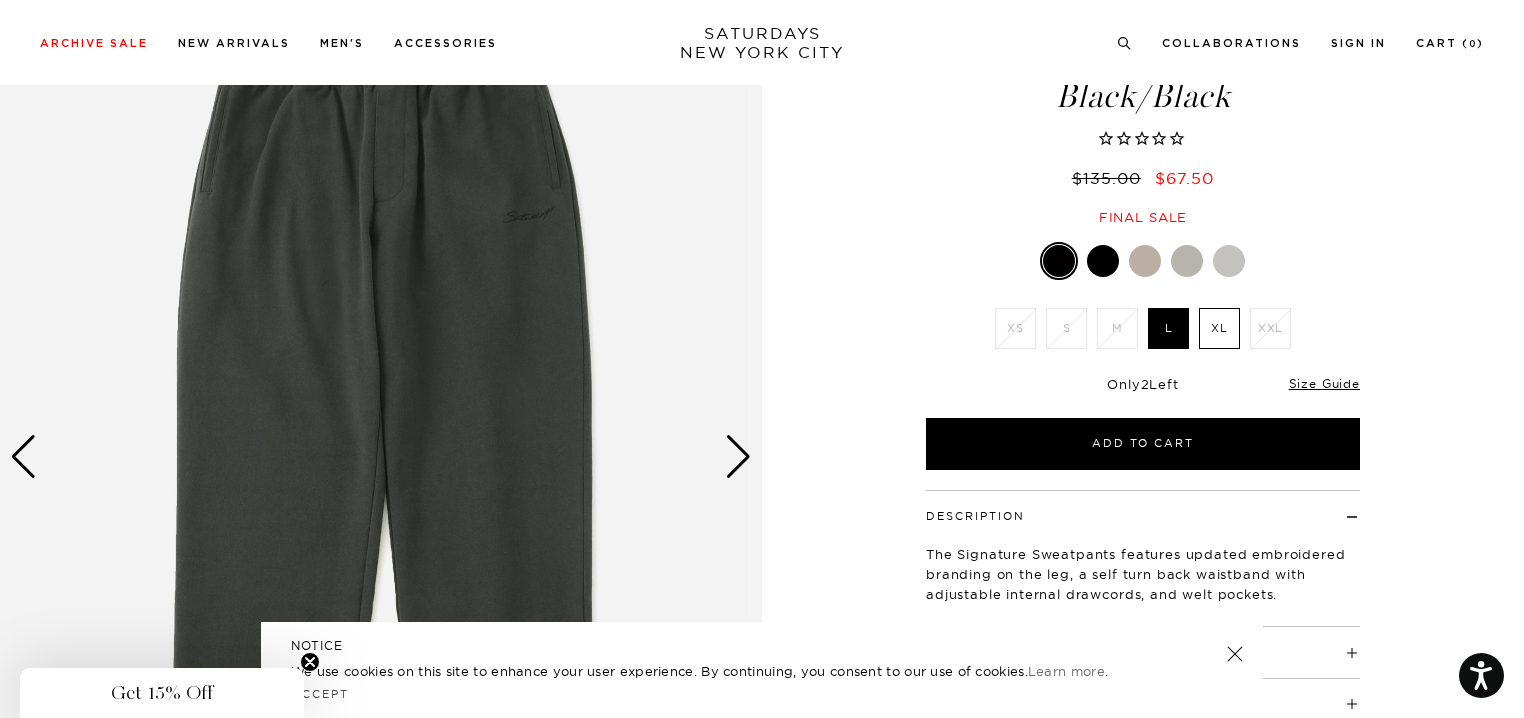 click at bounding box center (1143, 261) 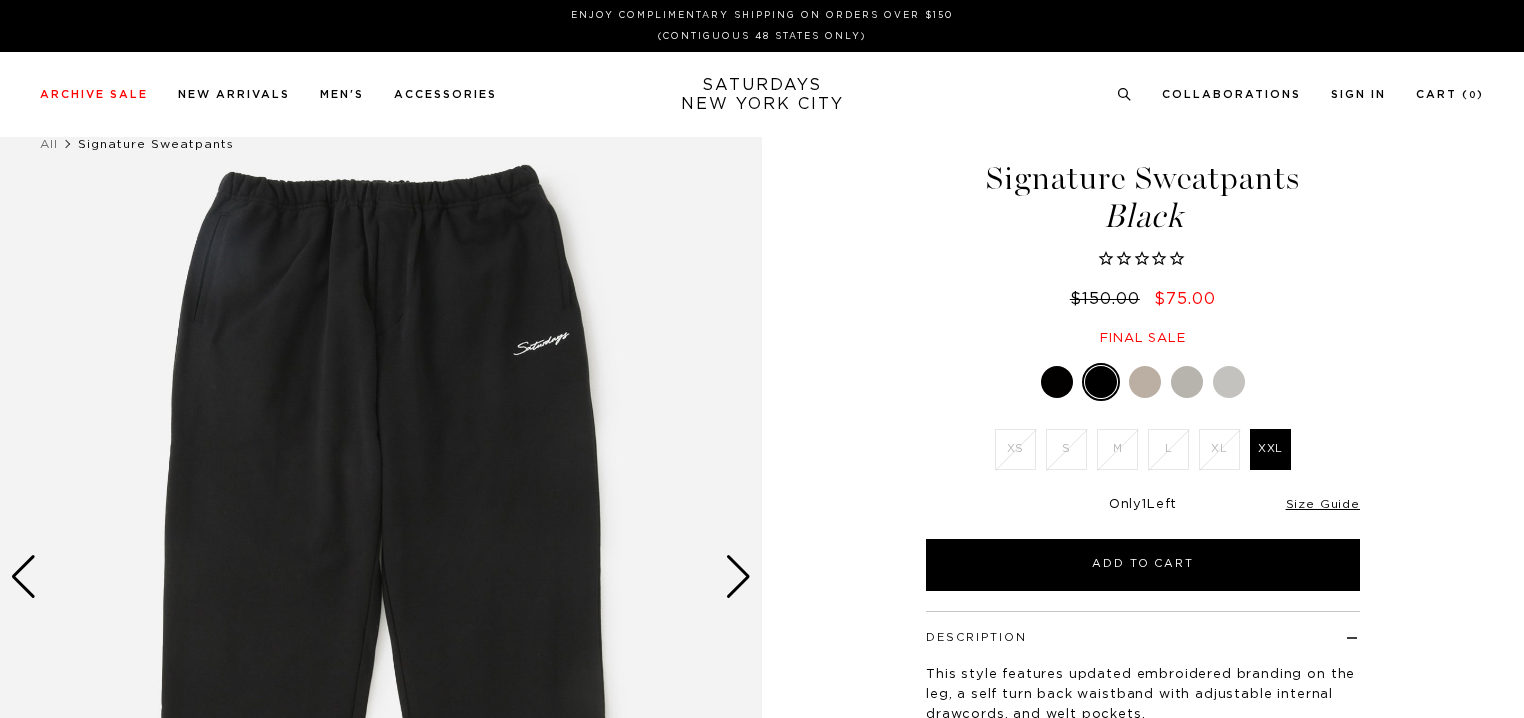 scroll, scrollTop: 0, scrollLeft: 0, axis: both 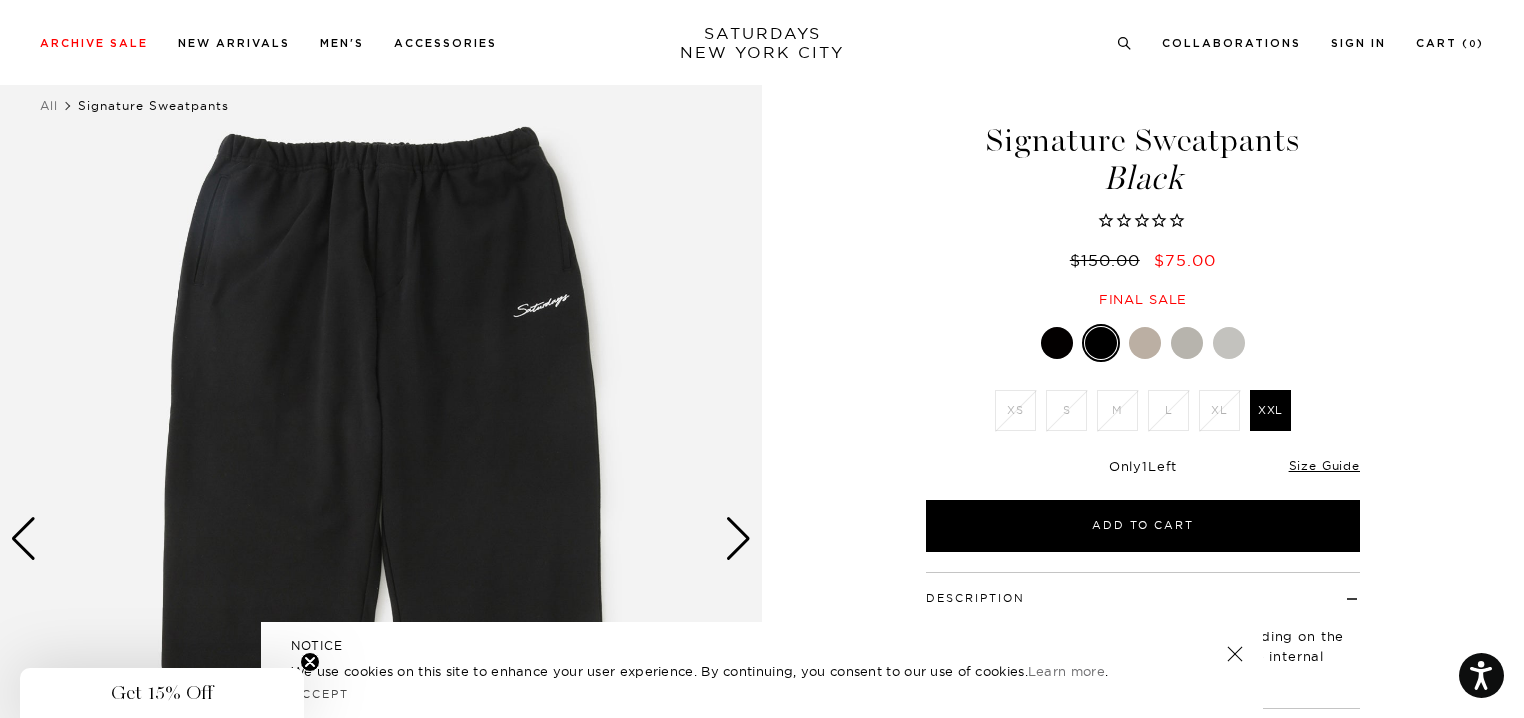 click at bounding box center (1057, 343) 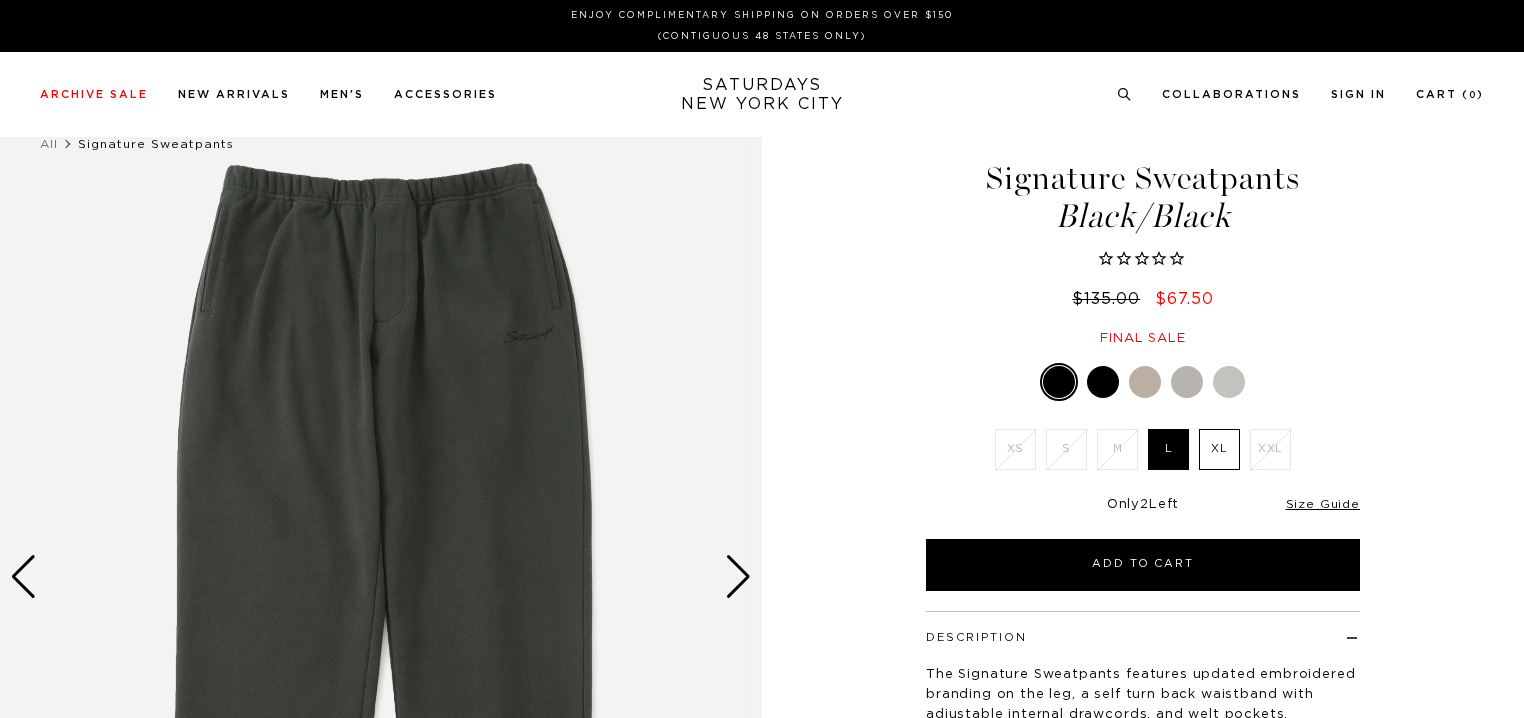 scroll, scrollTop: 0, scrollLeft: 0, axis: both 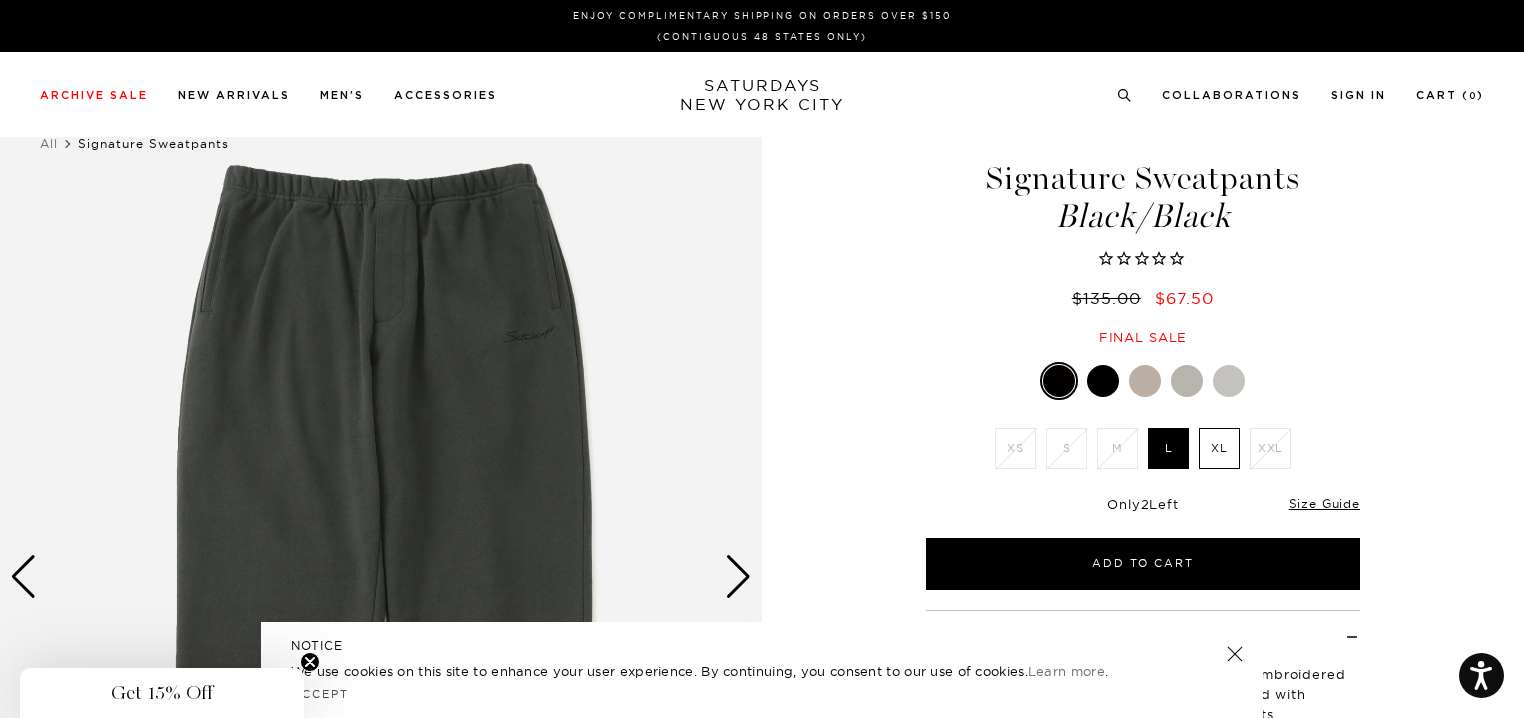 click at bounding box center (1103, 381) 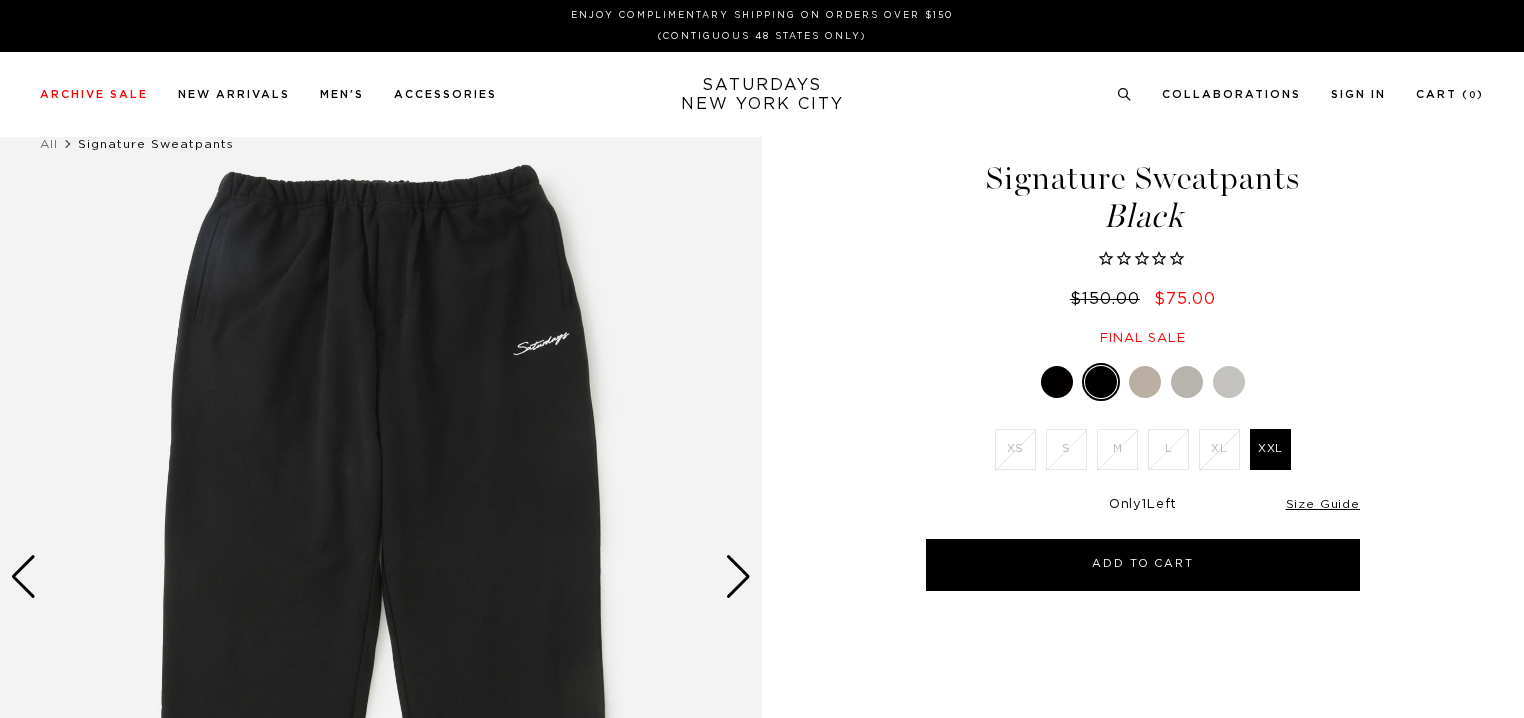 scroll, scrollTop: 0, scrollLeft: 0, axis: both 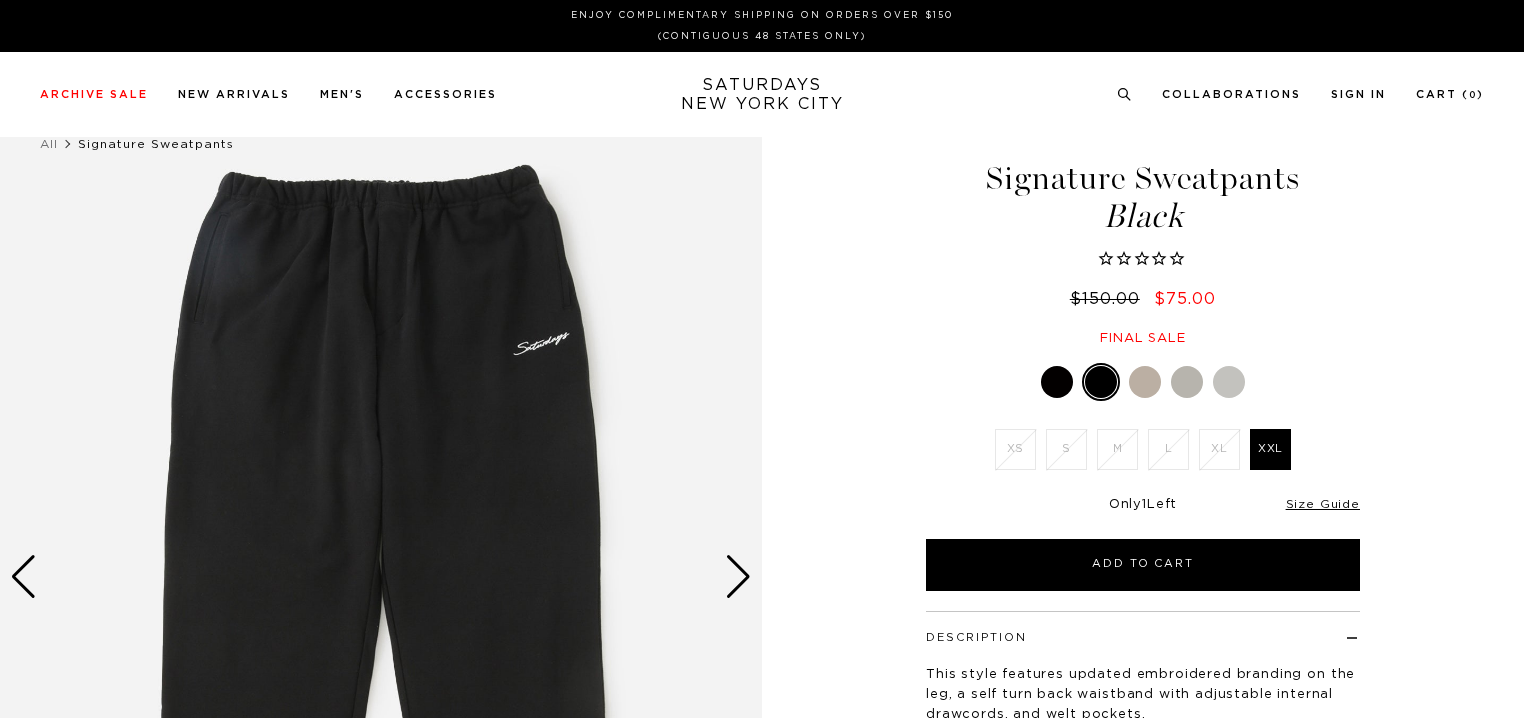 click at bounding box center [1145, 382] 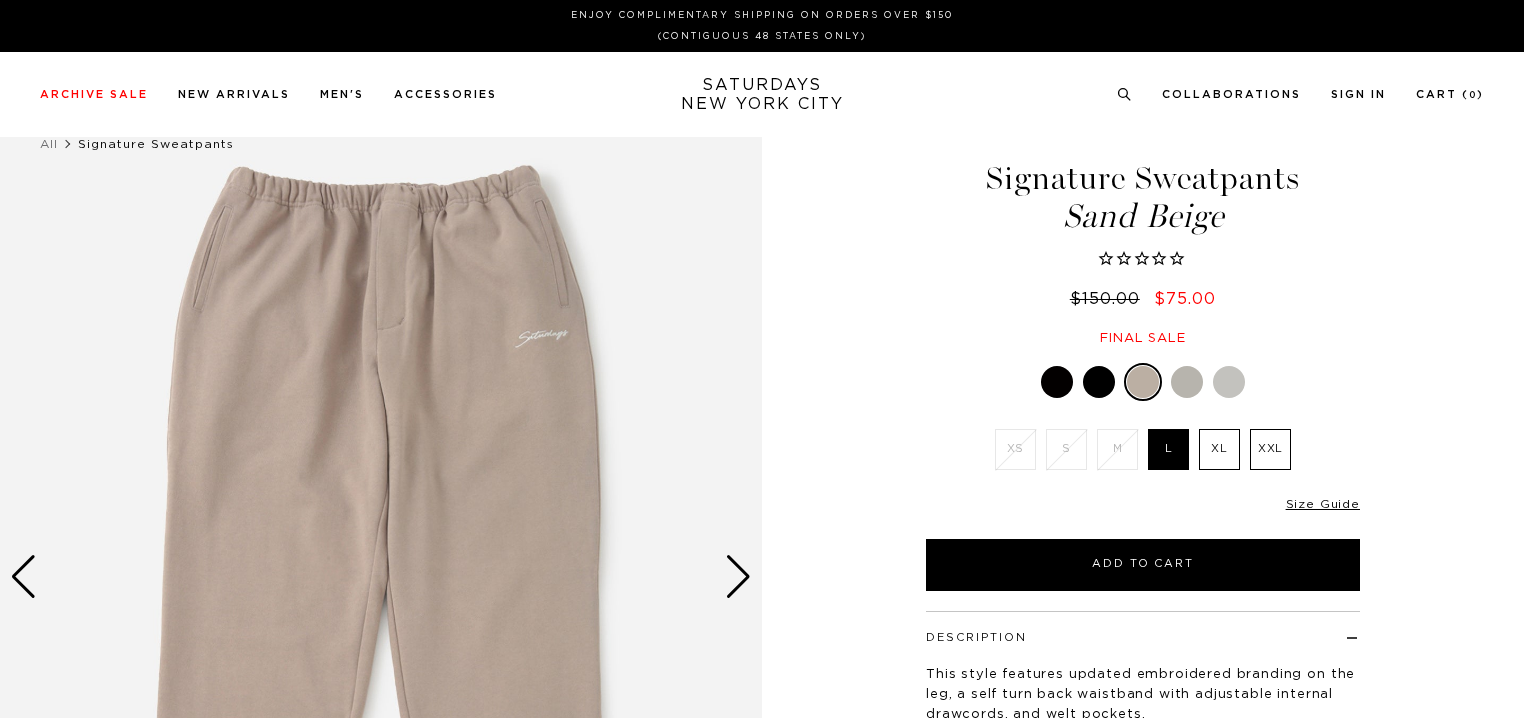 scroll, scrollTop: 0, scrollLeft: 0, axis: both 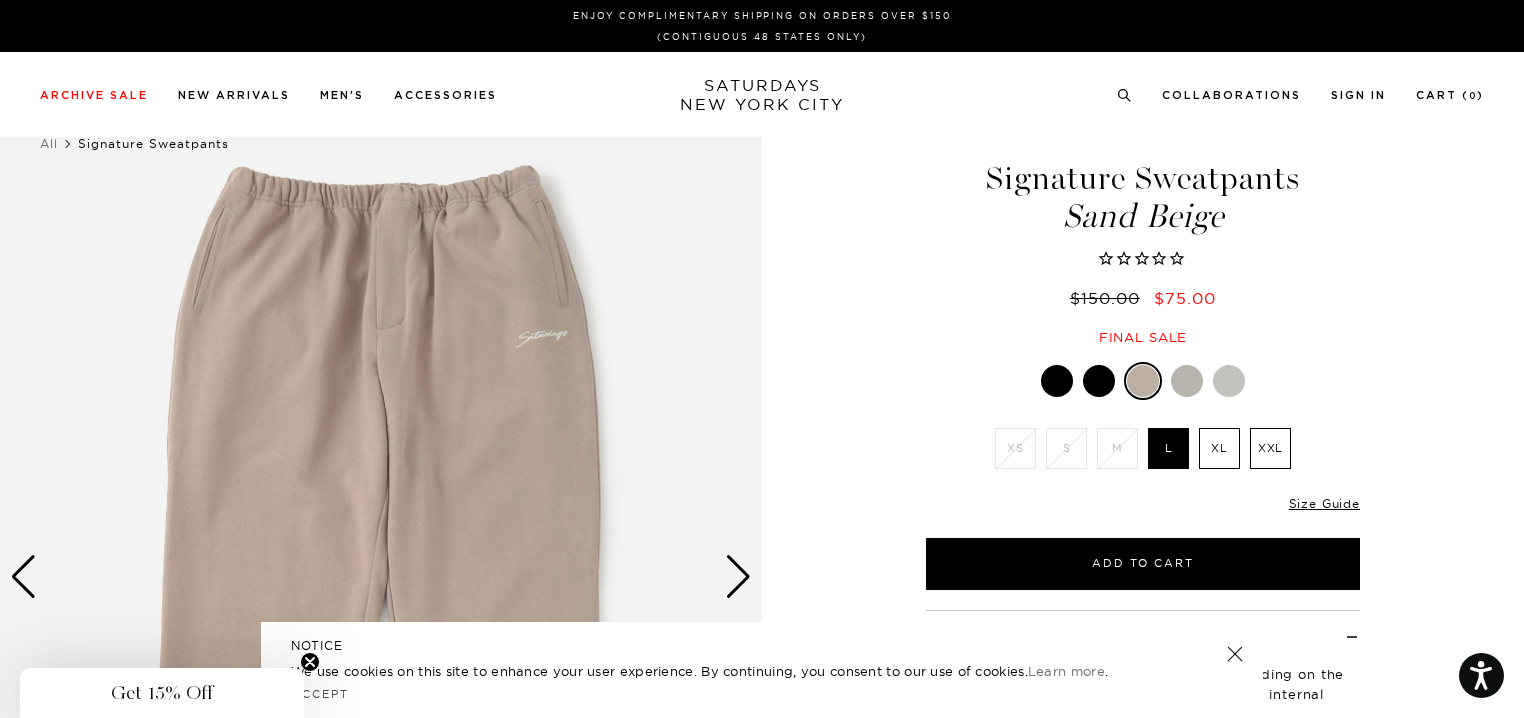 click at bounding box center [1187, 381] 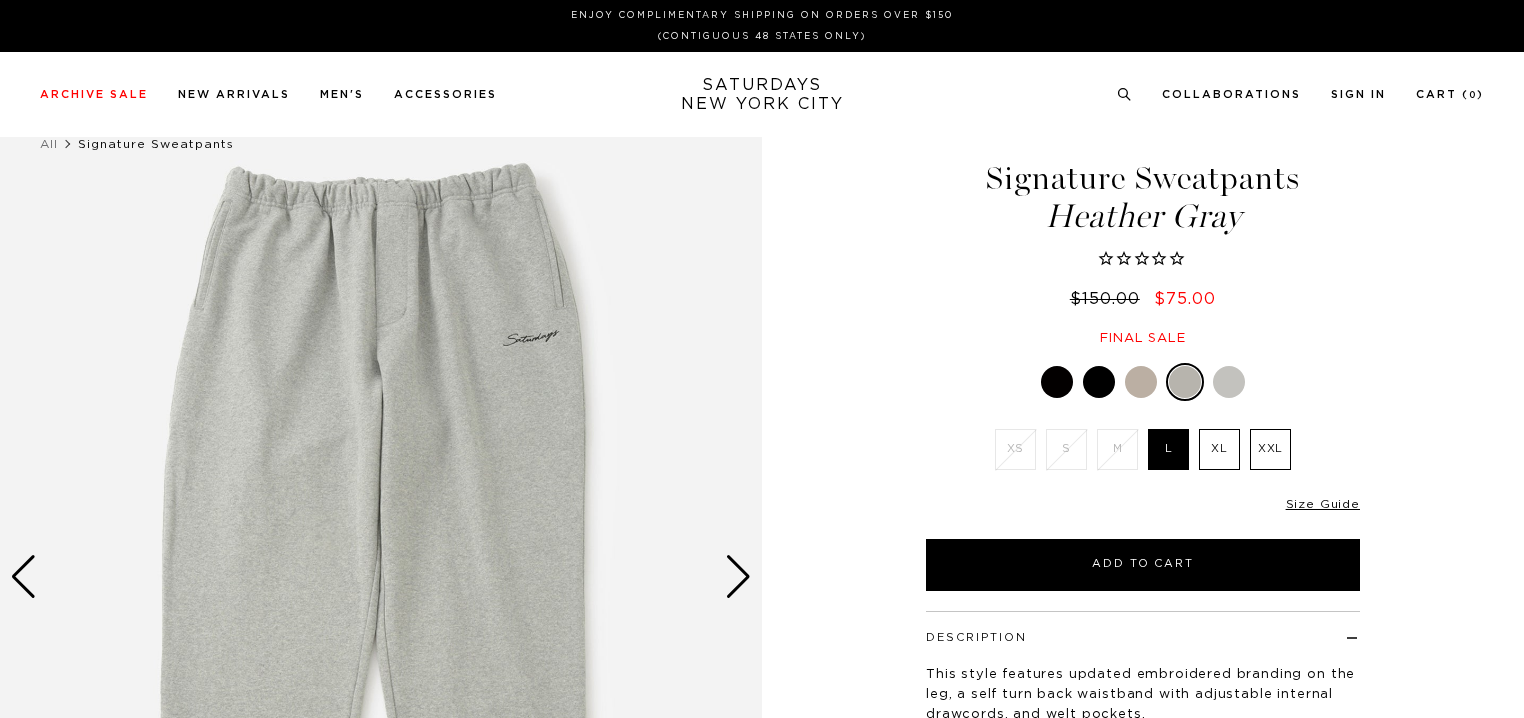 scroll, scrollTop: 0, scrollLeft: 0, axis: both 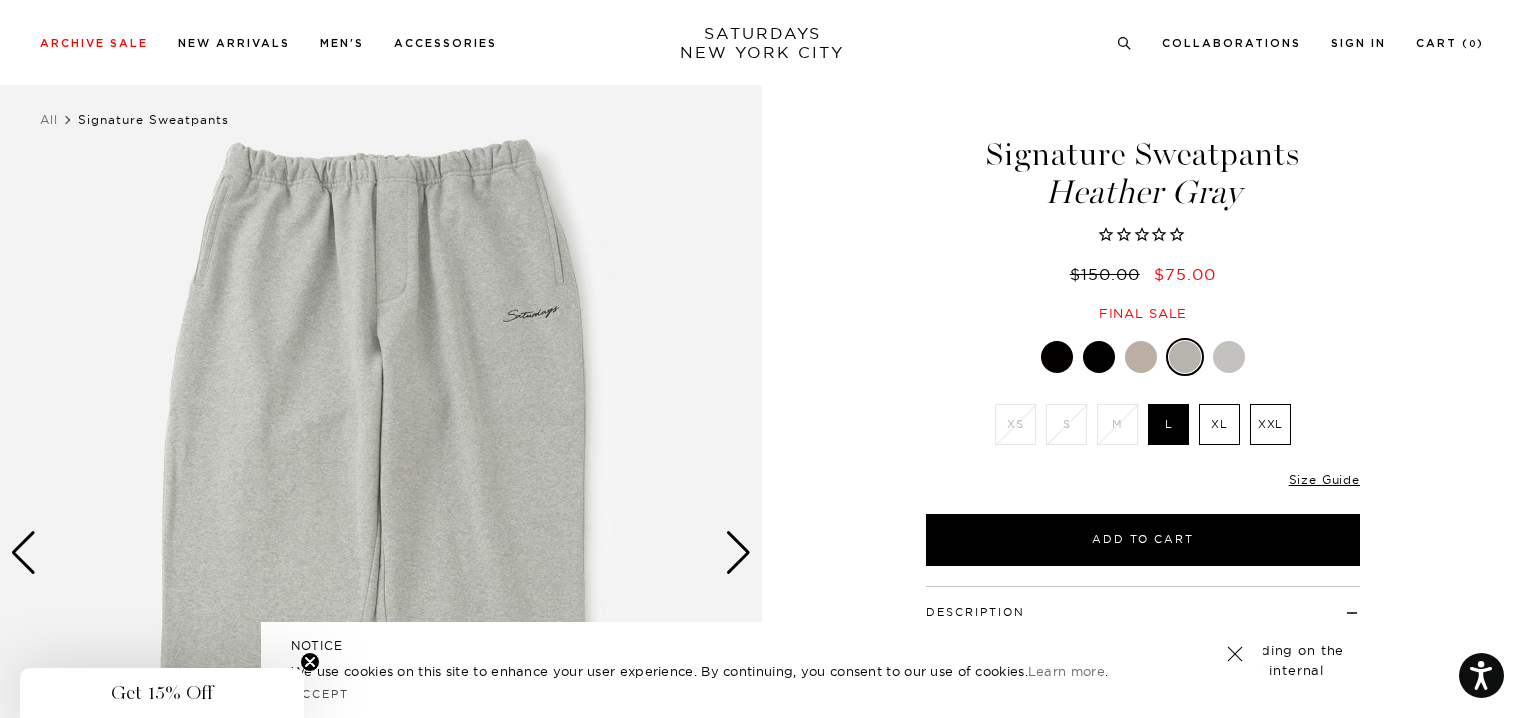 click at bounding box center (1057, 357) 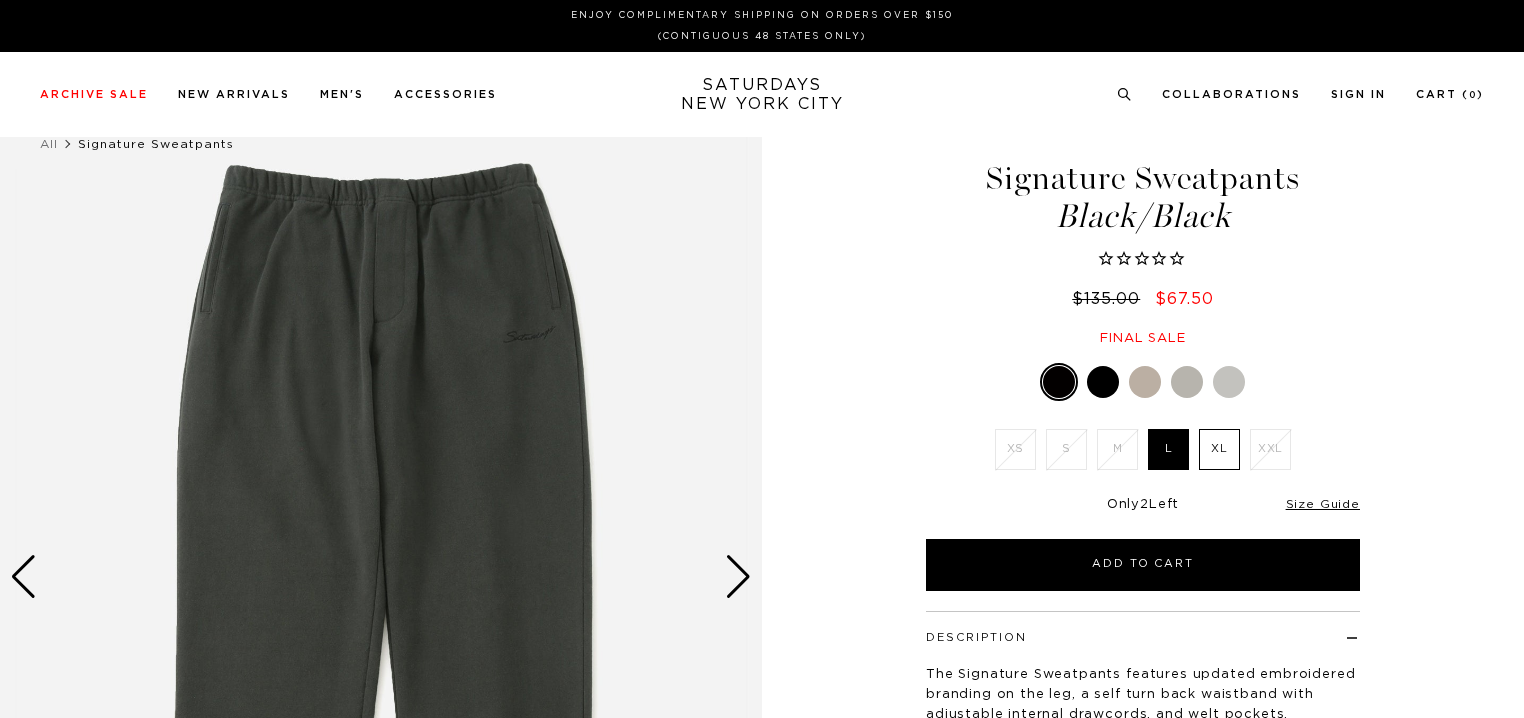 scroll, scrollTop: 0, scrollLeft: 0, axis: both 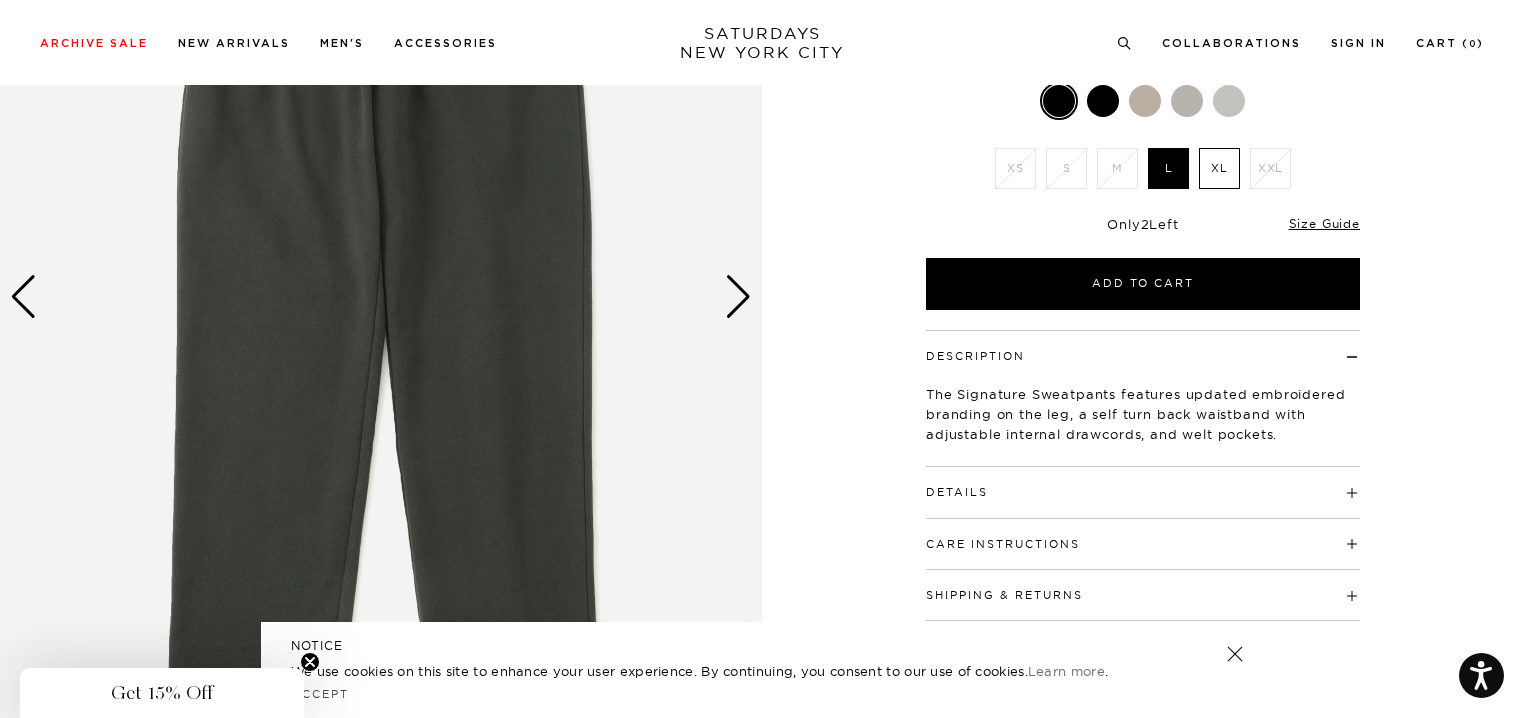 click at bounding box center (738, 297) 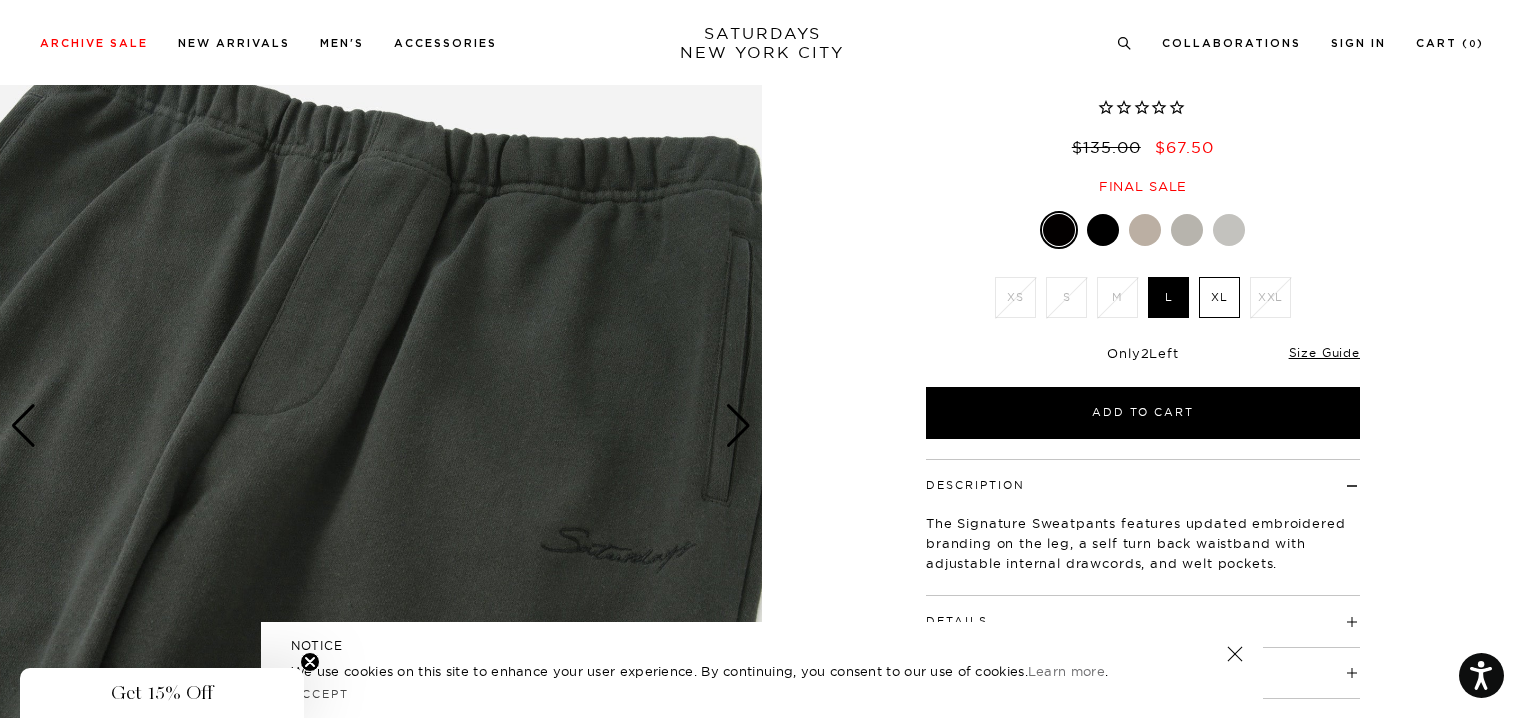 scroll, scrollTop: 150, scrollLeft: 0, axis: vertical 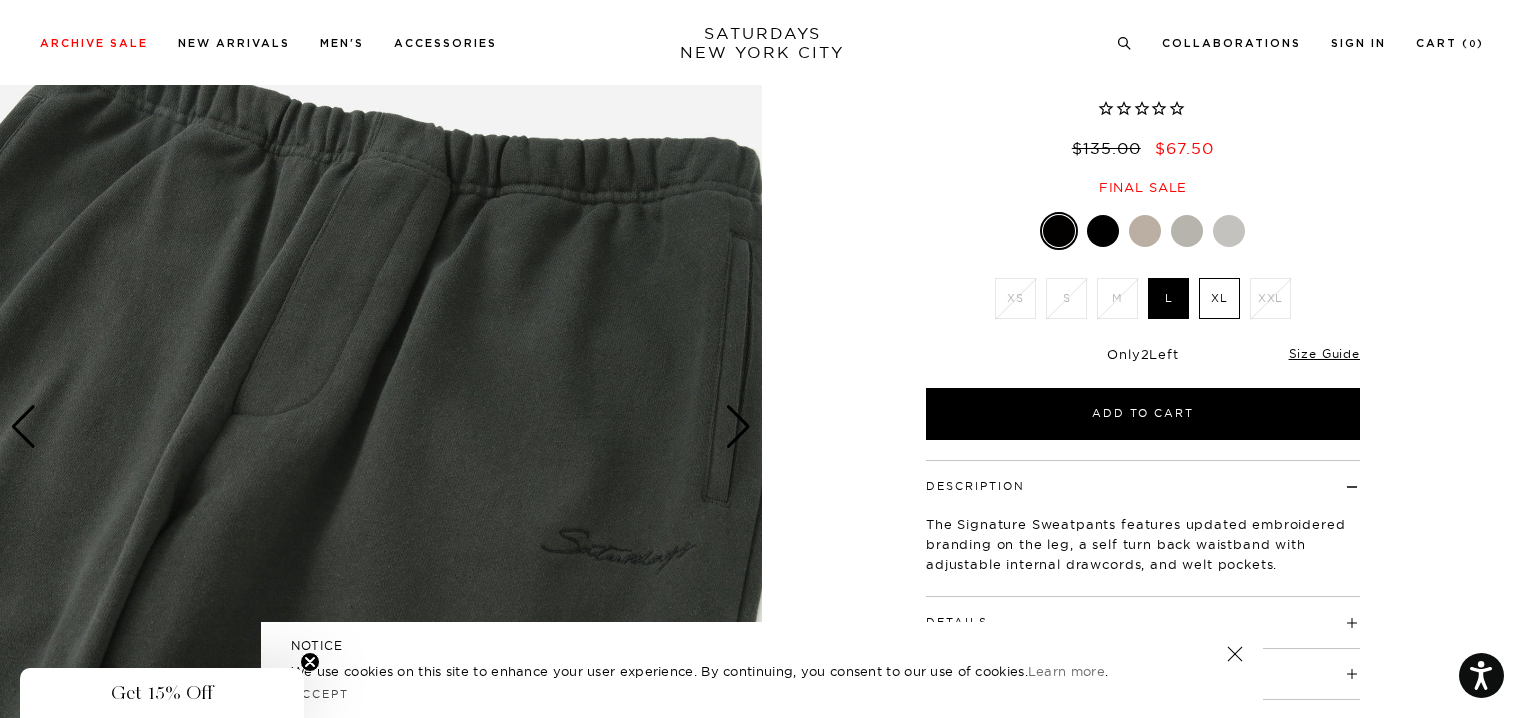 click at bounding box center [738, 427] 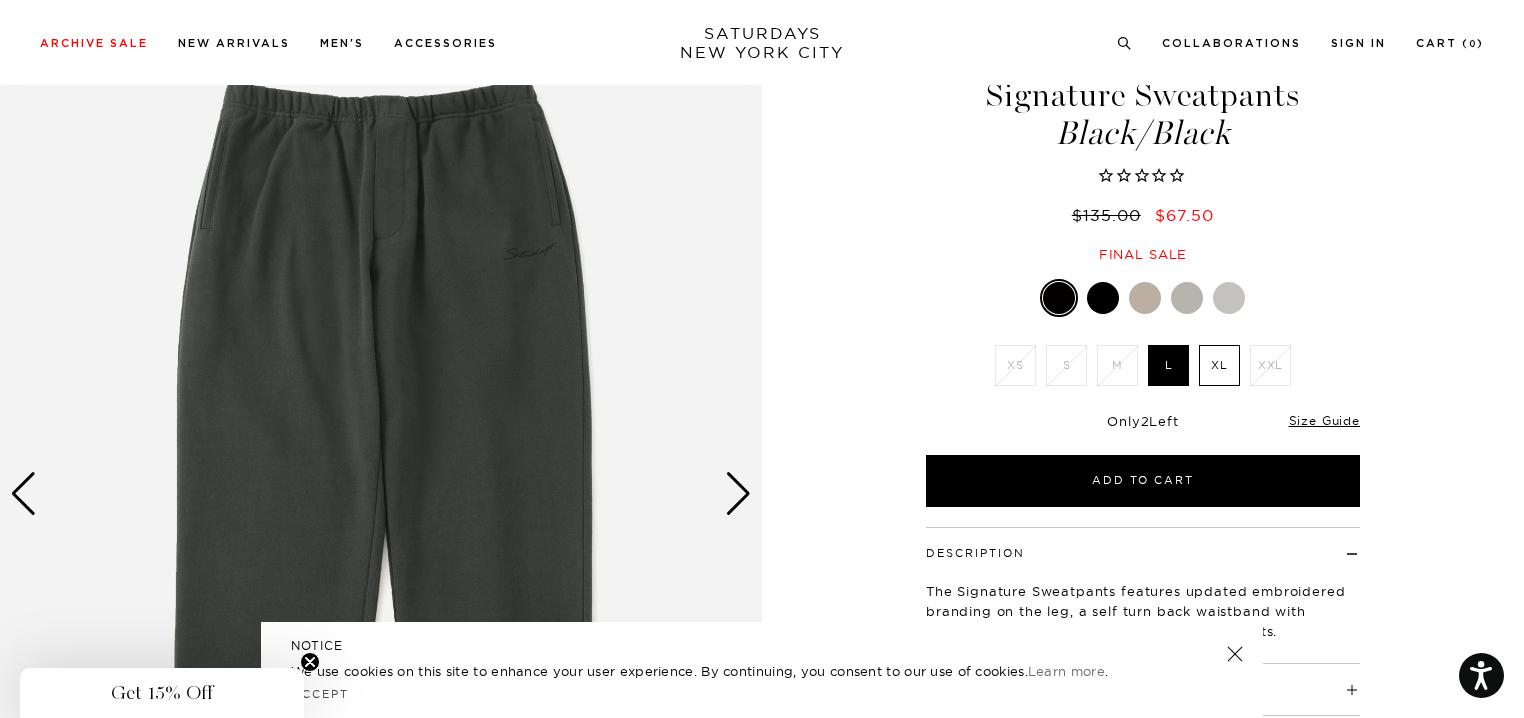 scroll, scrollTop: 94, scrollLeft: 0, axis: vertical 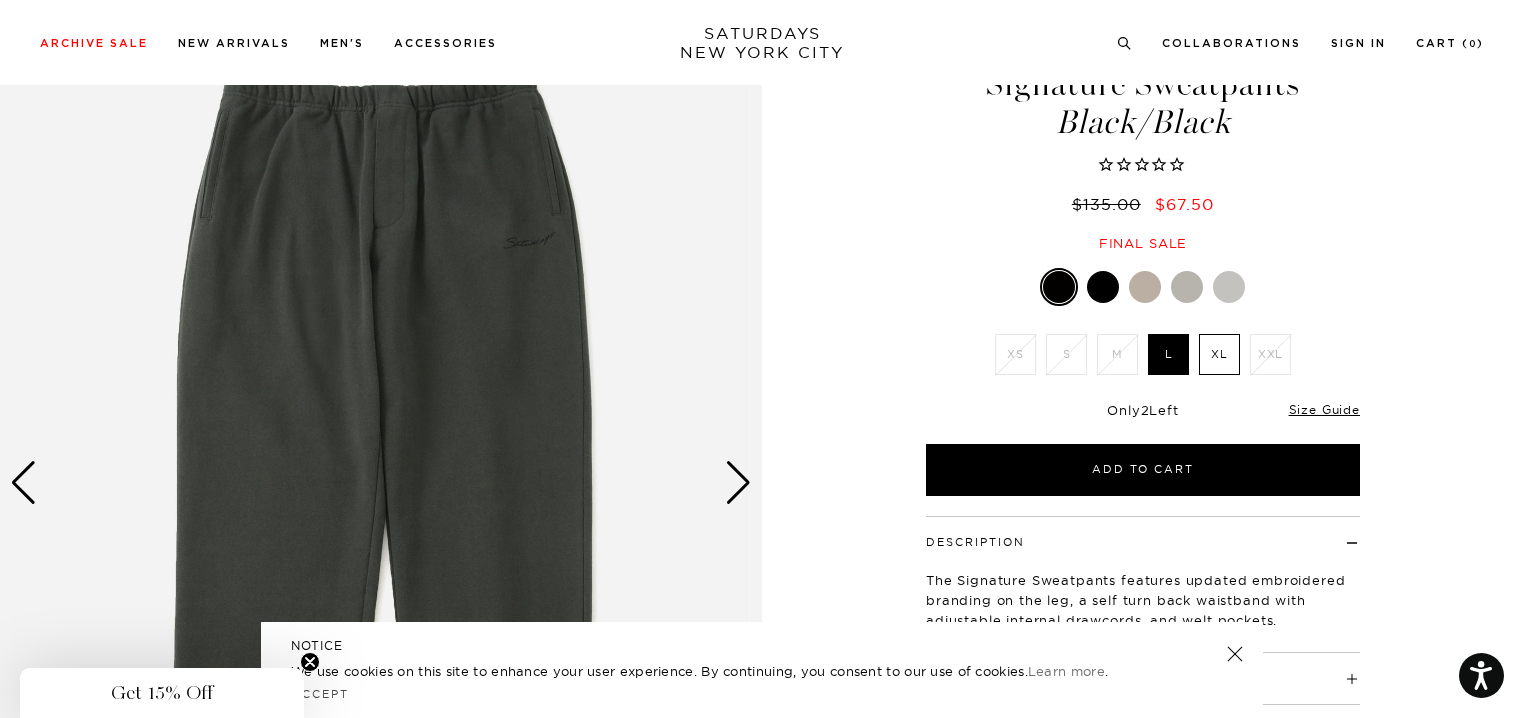 click at bounding box center [738, 483] 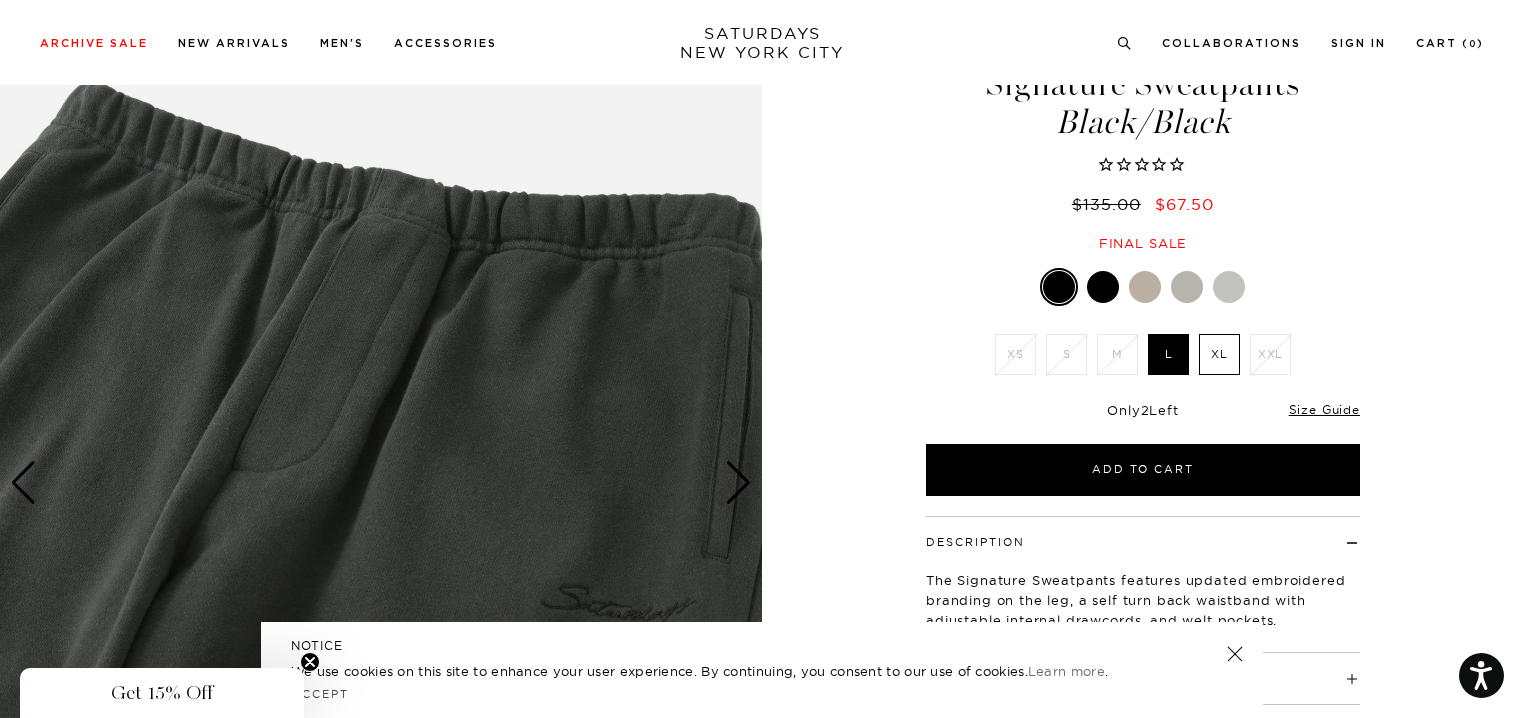 click at bounding box center [738, 483] 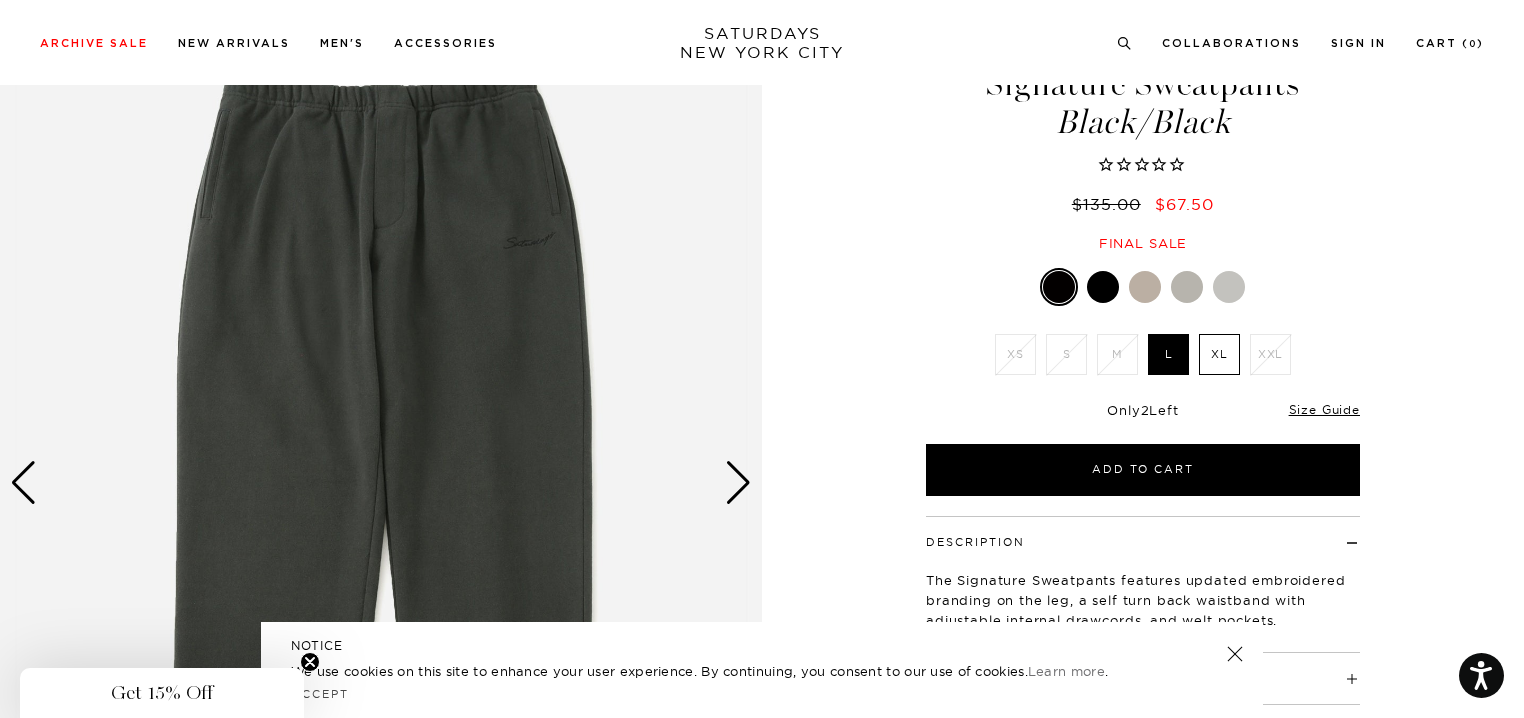 drag, startPoint x: 733, startPoint y: 481, endPoint x: 823, endPoint y: 558, distance: 118.44408 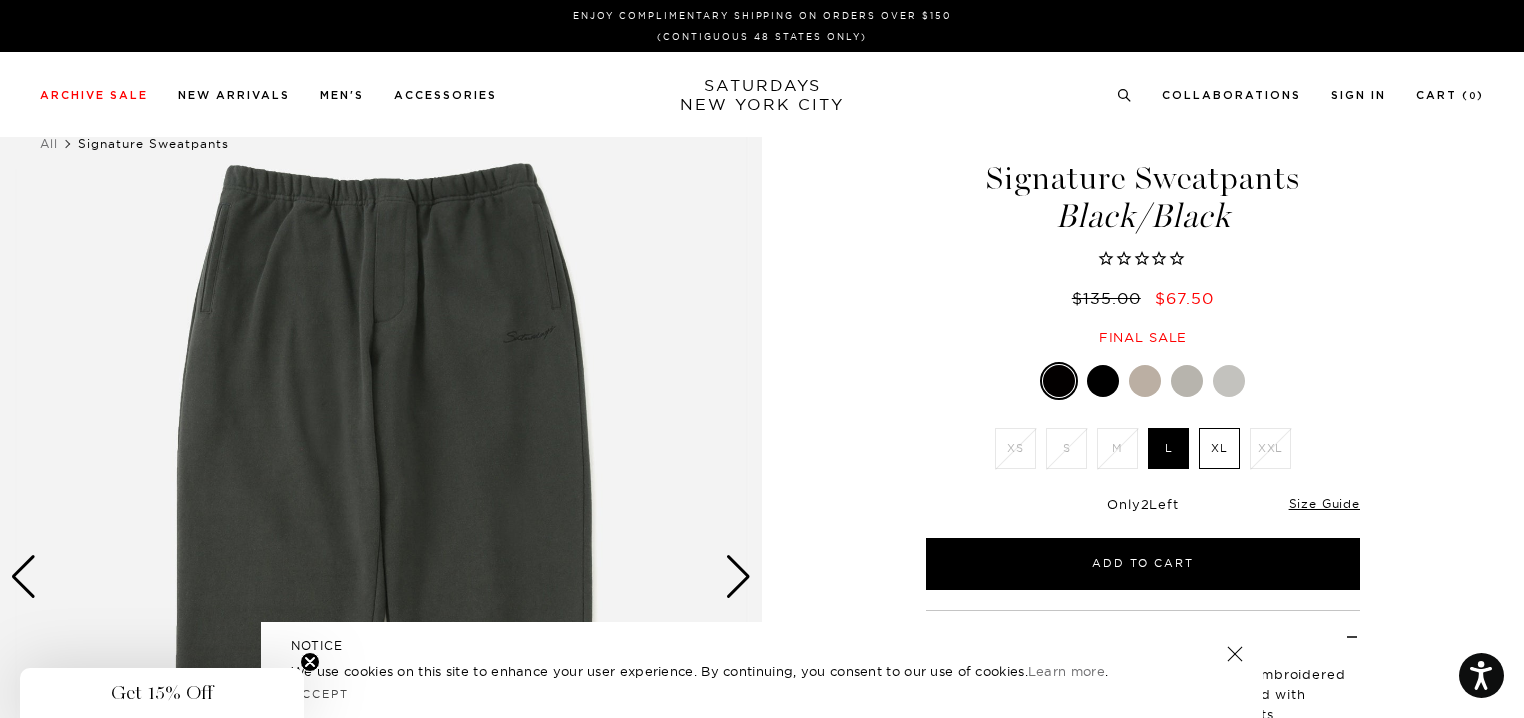 scroll, scrollTop: 2, scrollLeft: 0, axis: vertical 